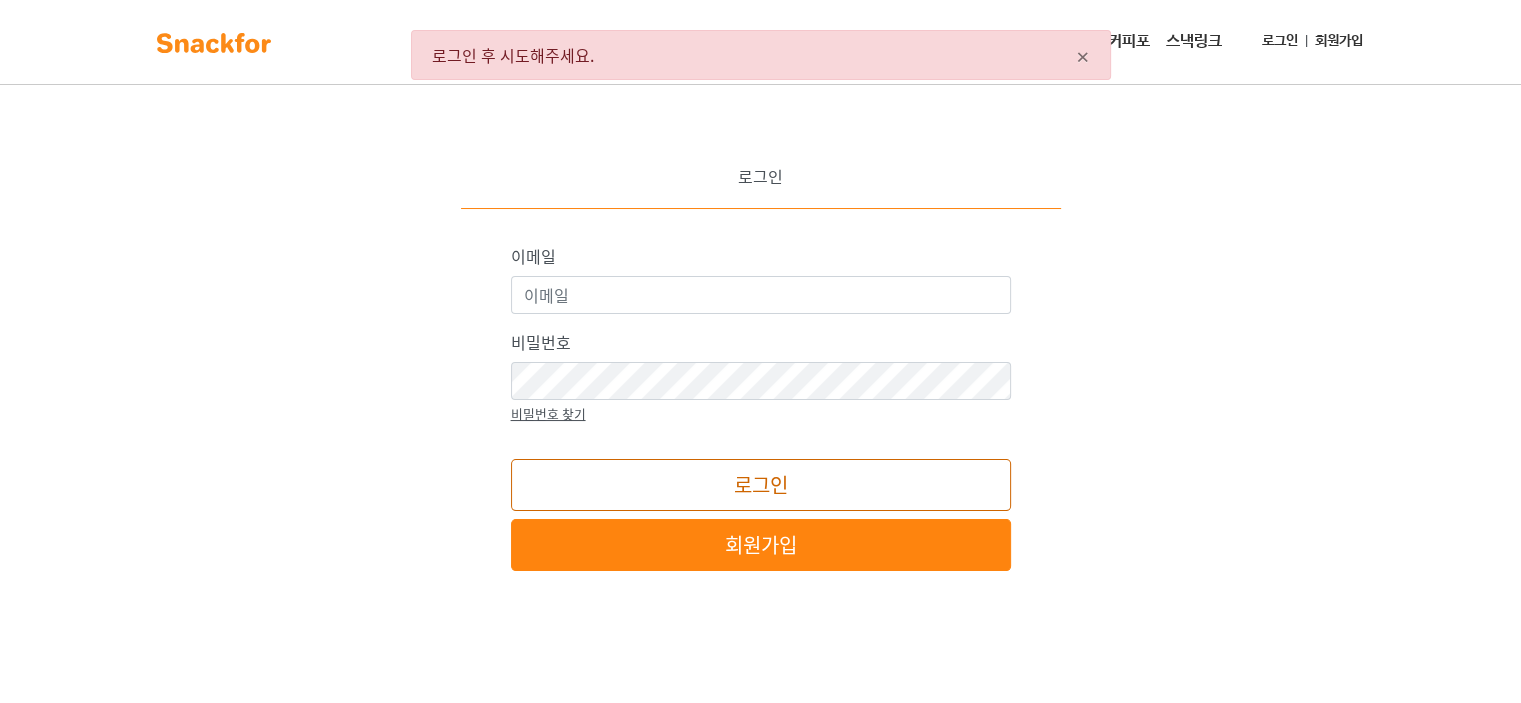 scroll, scrollTop: 0, scrollLeft: 0, axis: both 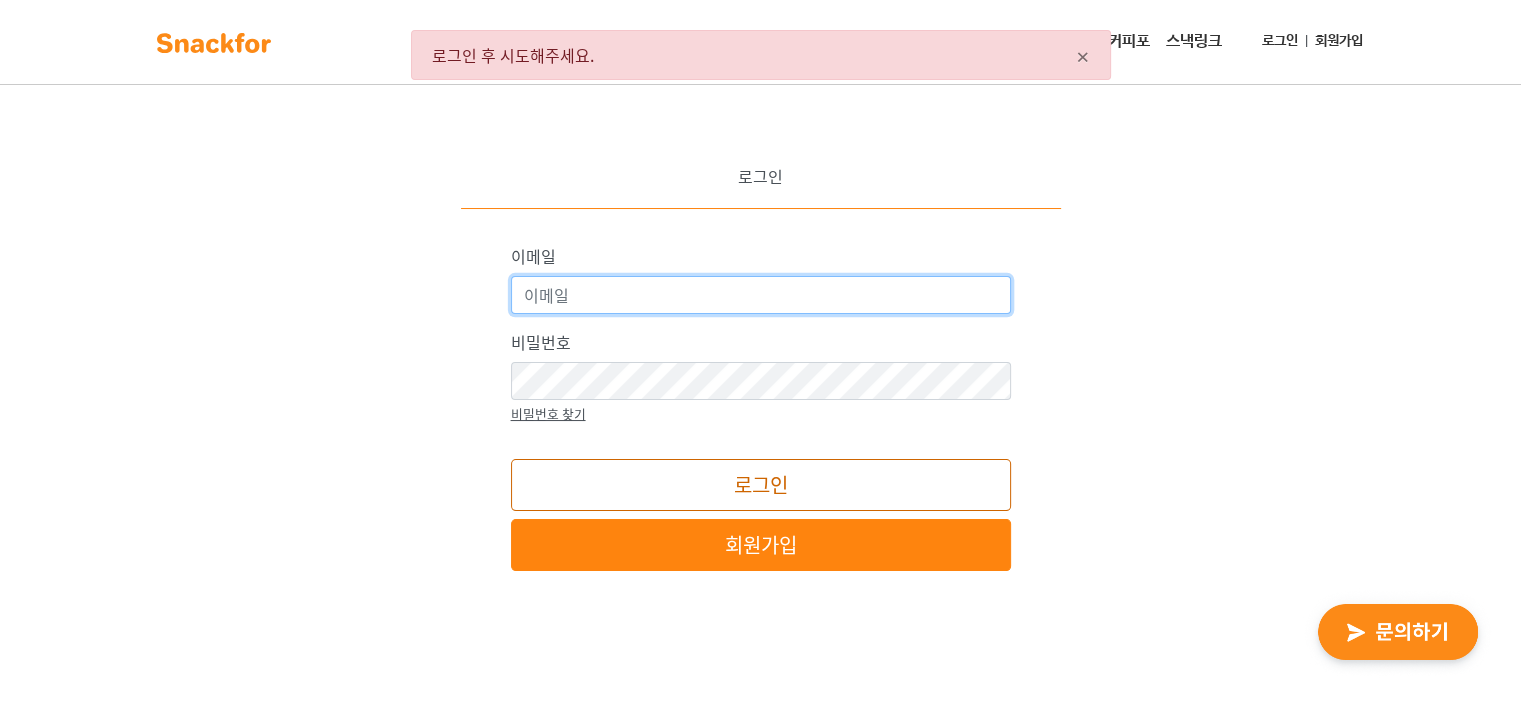 type on "snackfor@snackfor.com" 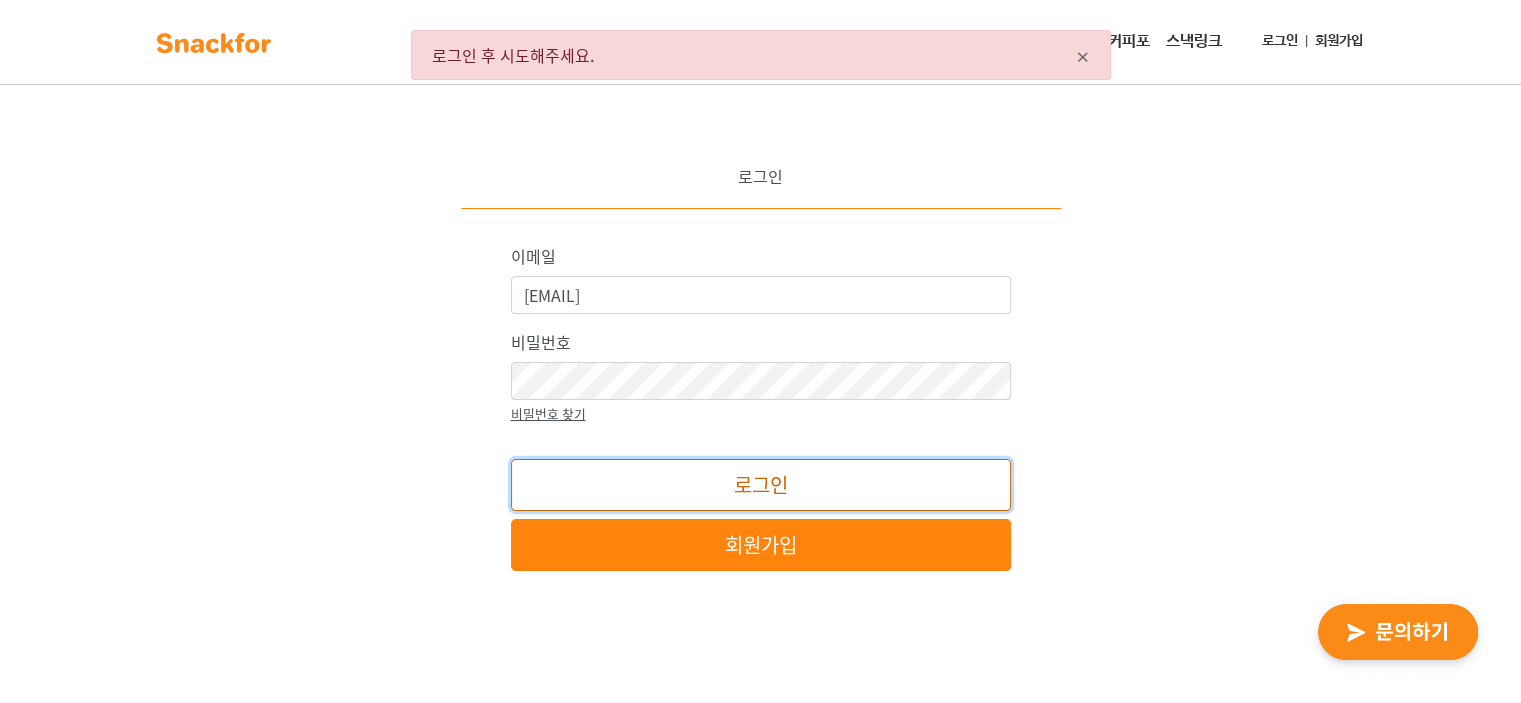 click on "로그인" at bounding box center (761, 485) 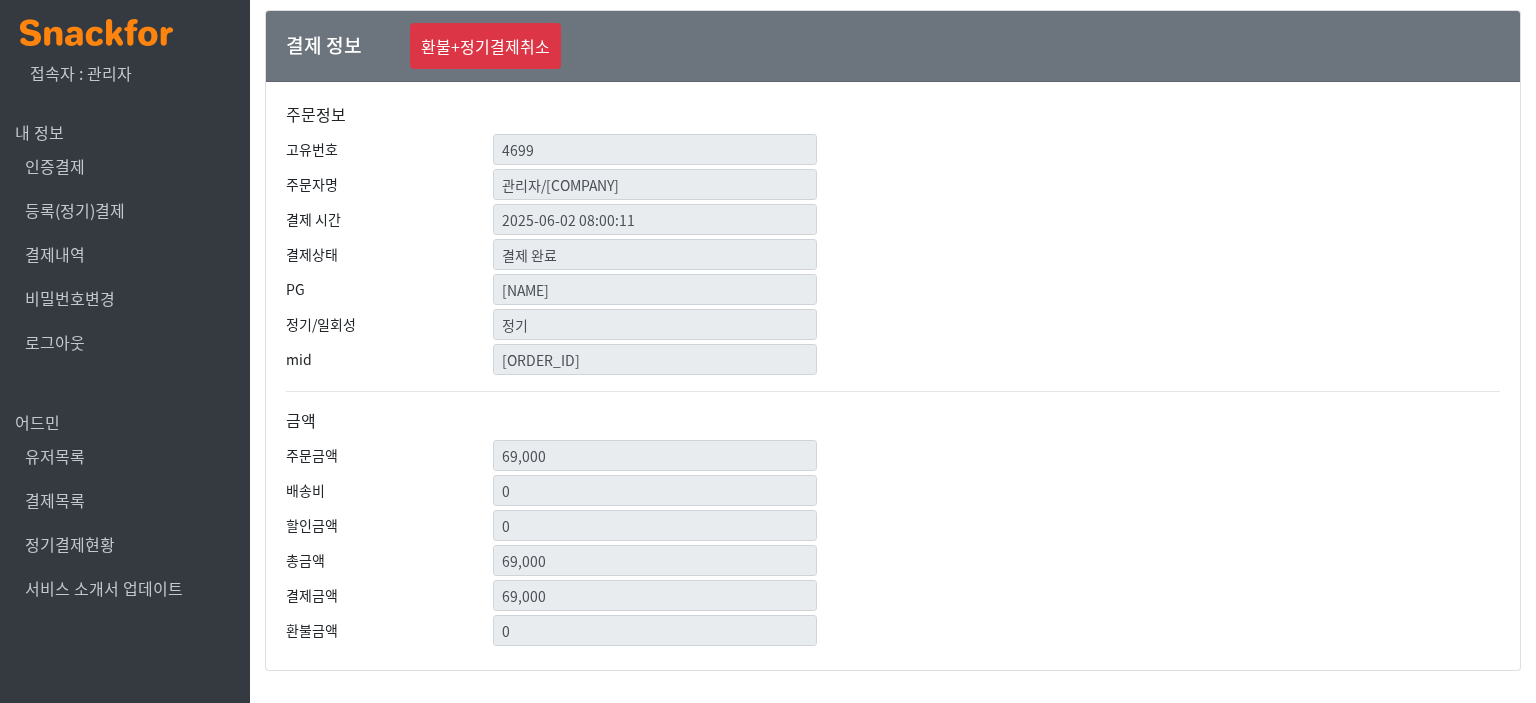 scroll, scrollTop: 0, scrollLeft: 0, axis: both 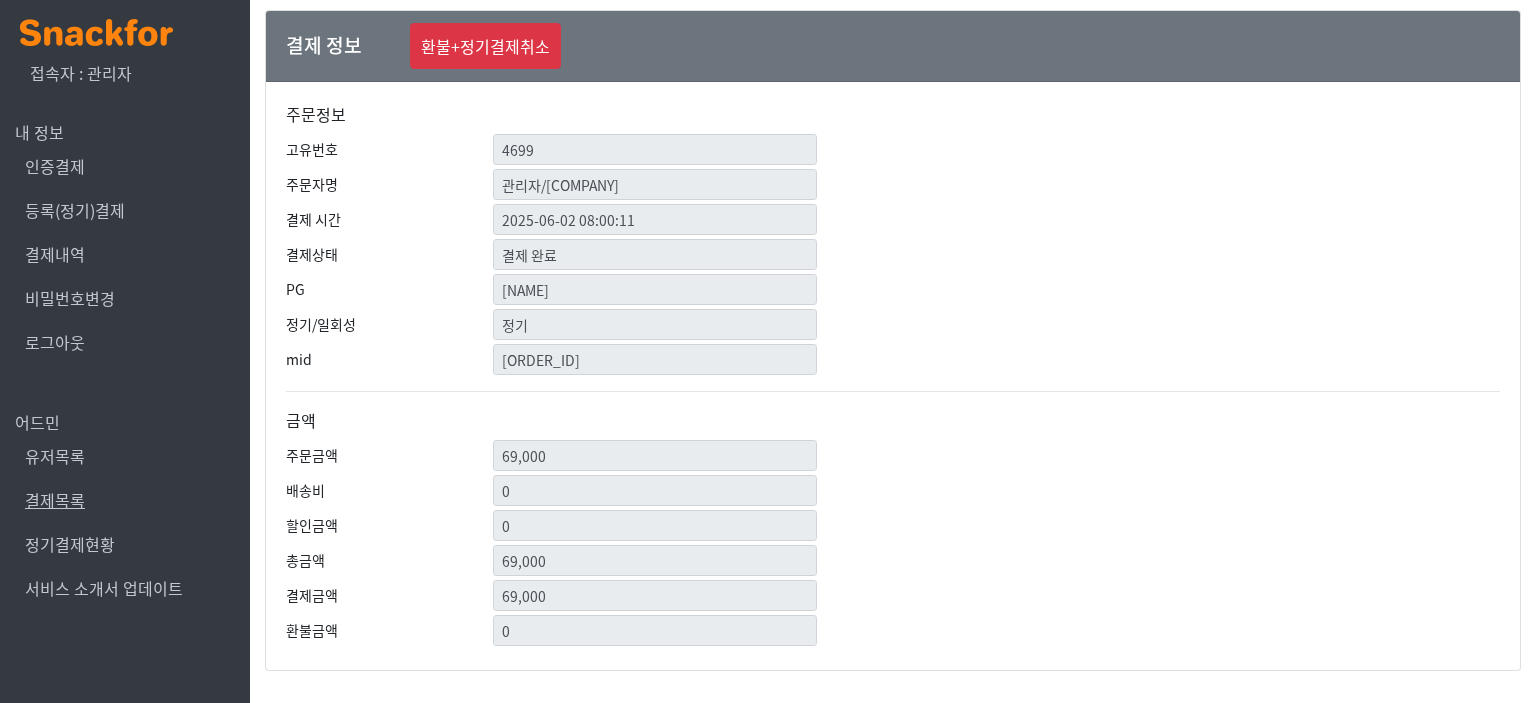 click on "결제목록" at bounding box center (55, 500) 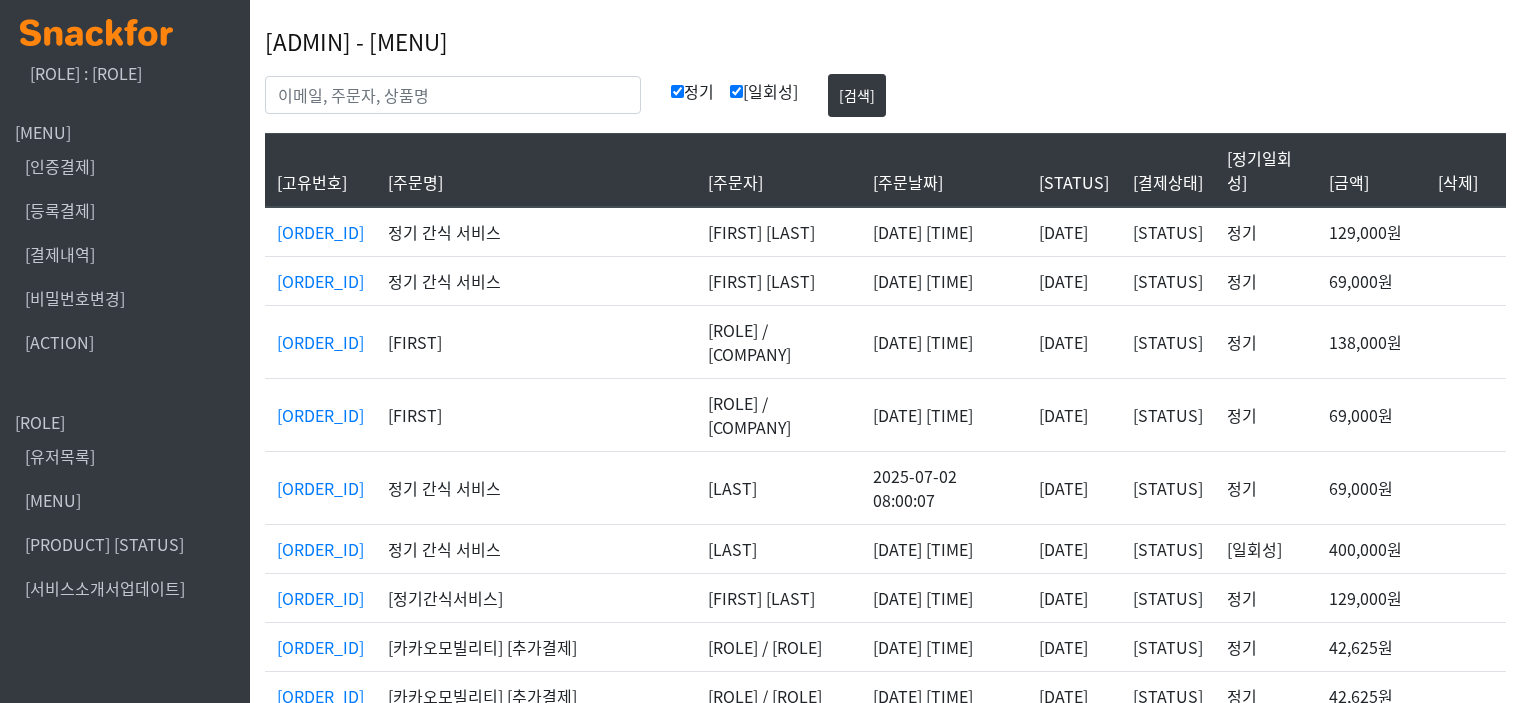 scroll, scrollTop: 0, scrollLeft: 0, axis: both 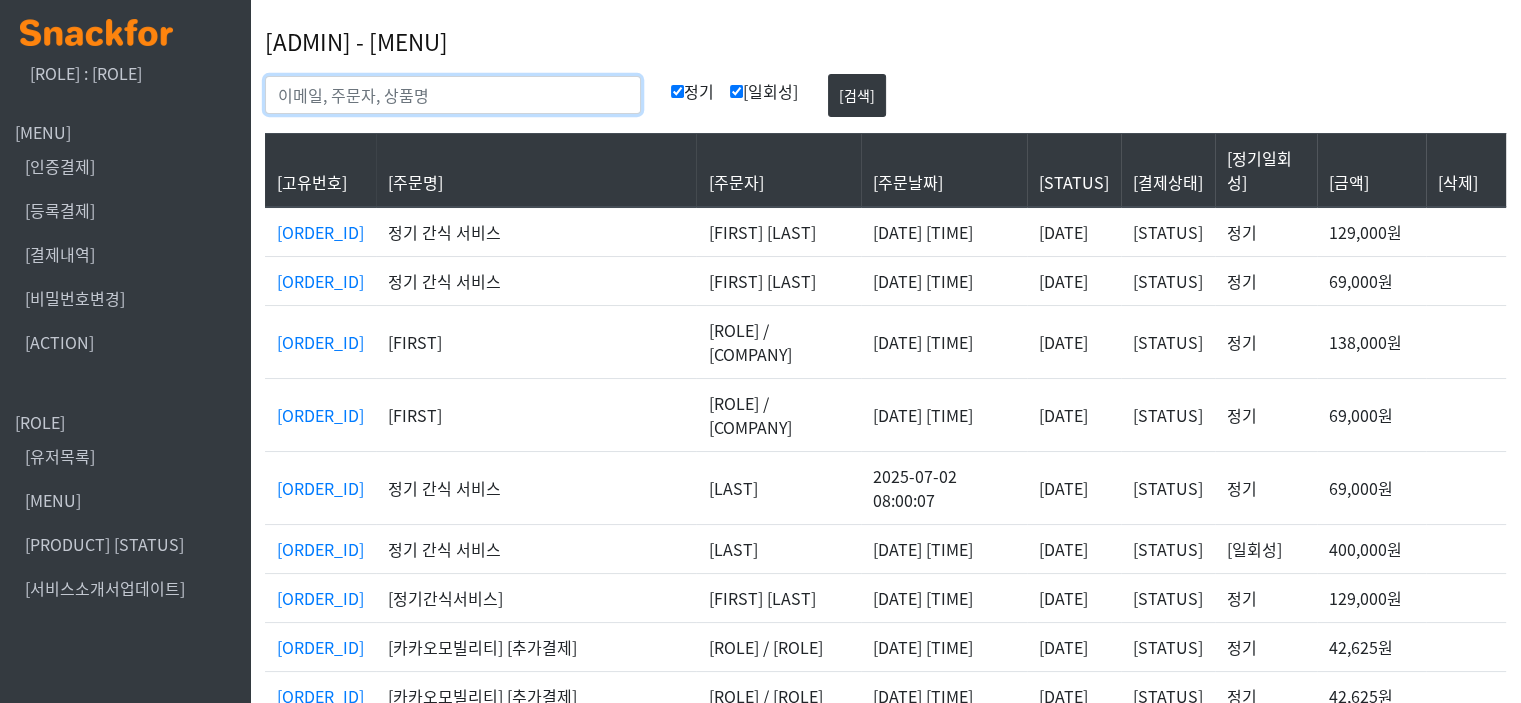 click at bounding box center (453, 95) 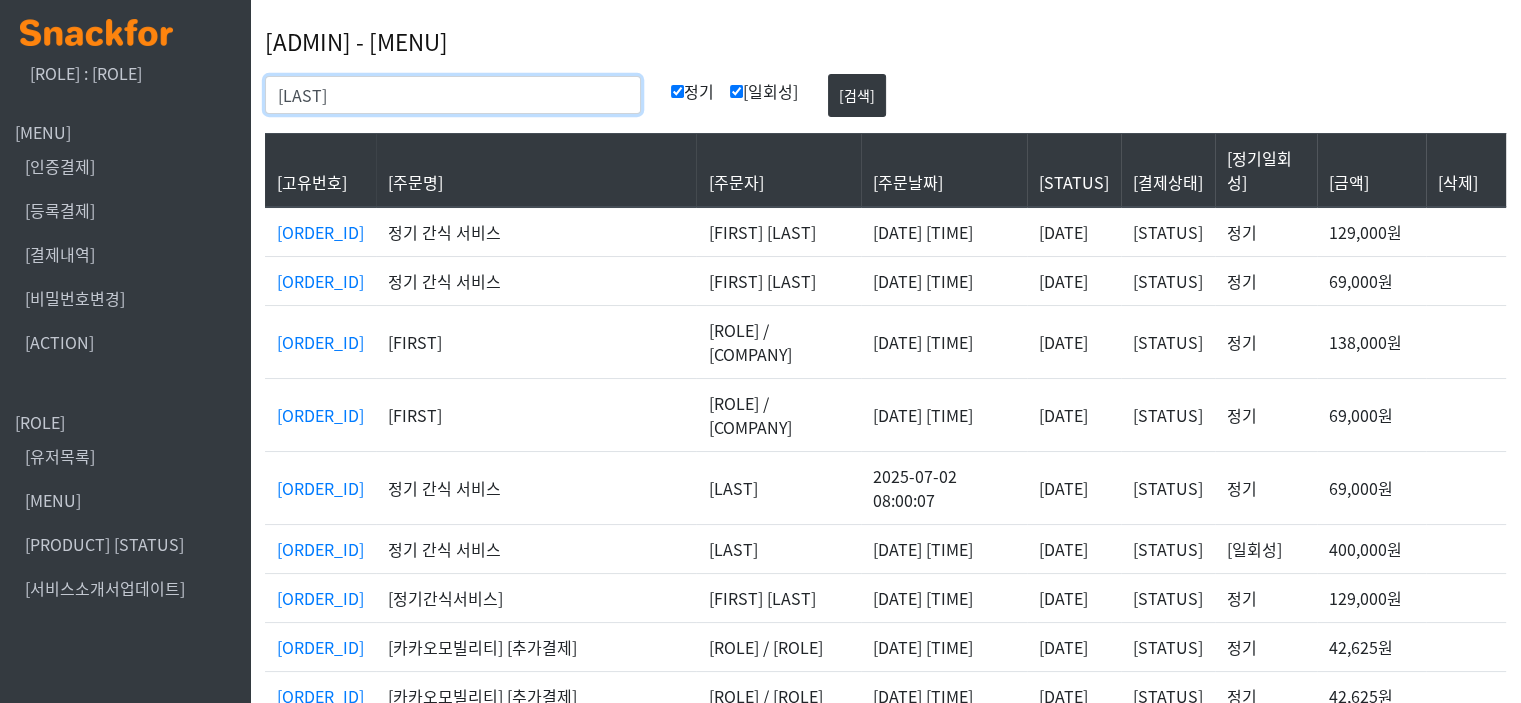 type on "[NAME]" 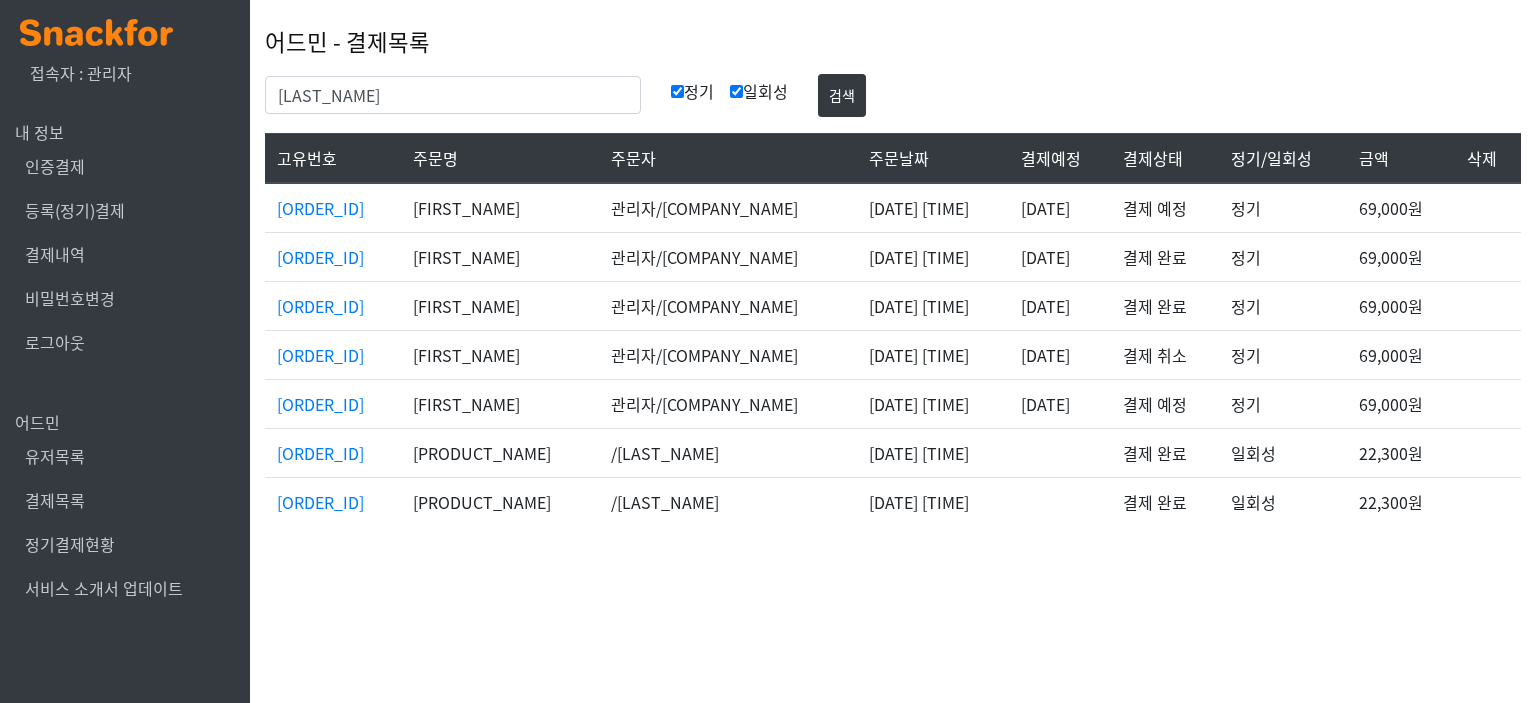 scroll, scrollTop: 0, scrollLeft: 0, axis: both 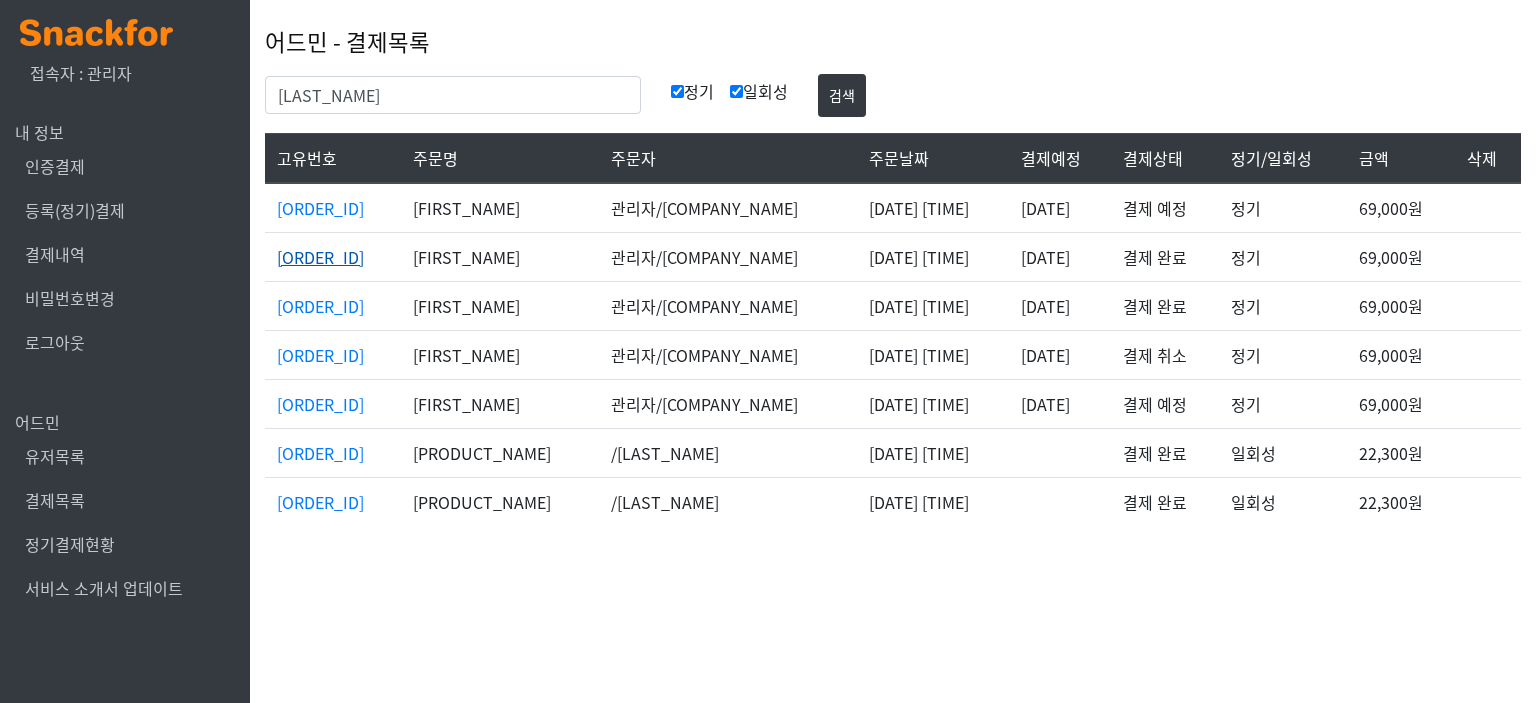 click on "4699-20250702-HBZWED9K" at bounding box center [320, 257] 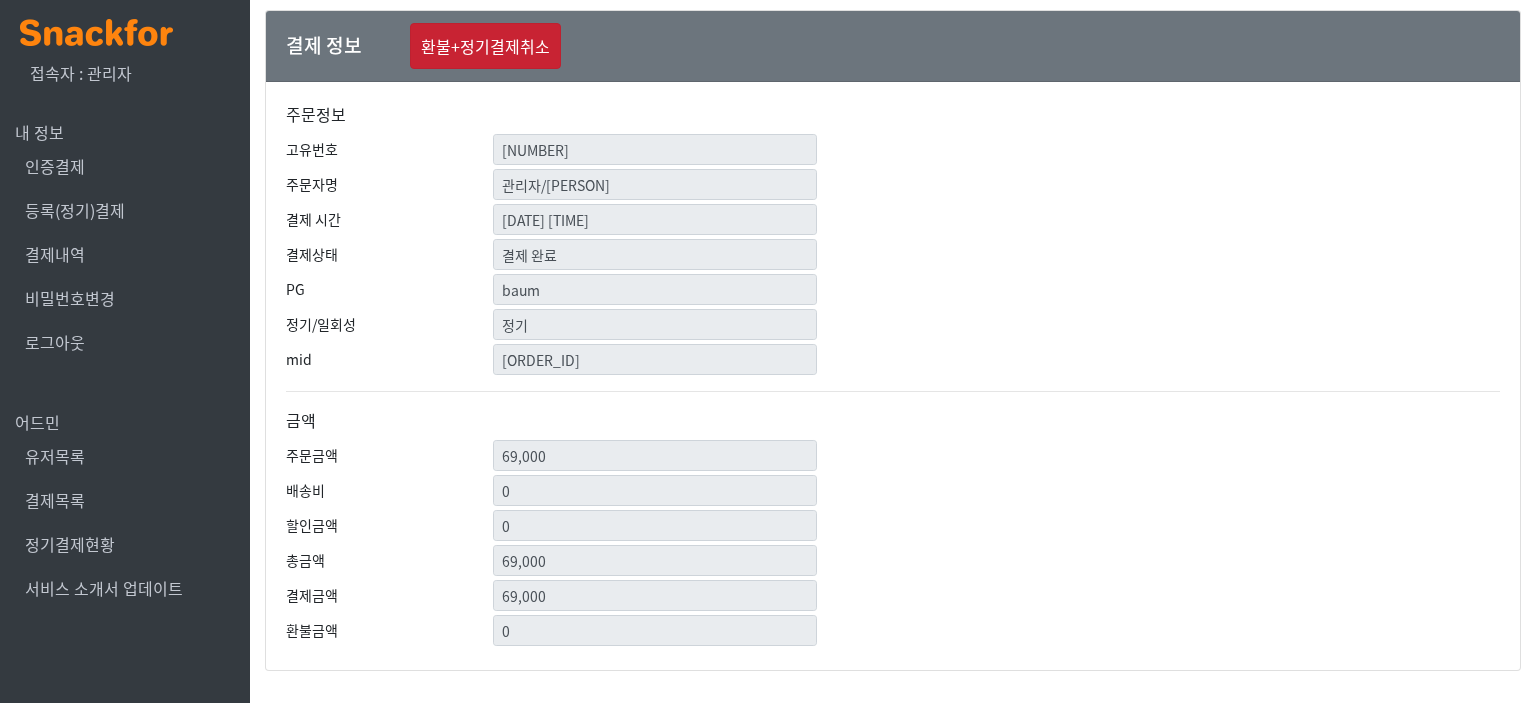 scroll, scrollTop: 0, scrollLeft: 0, axis: both 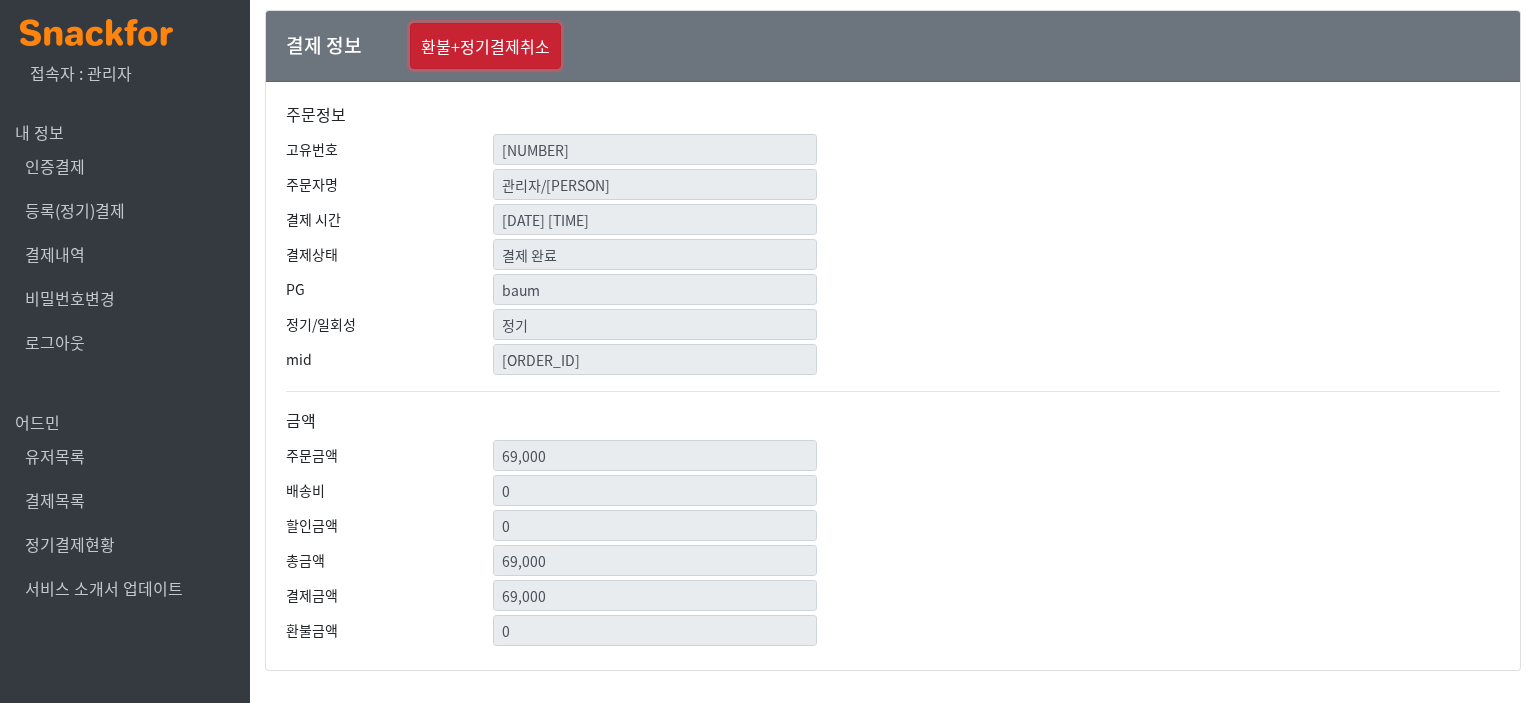 click on "환불+정기결제취소" at bounding box center (485, 46) 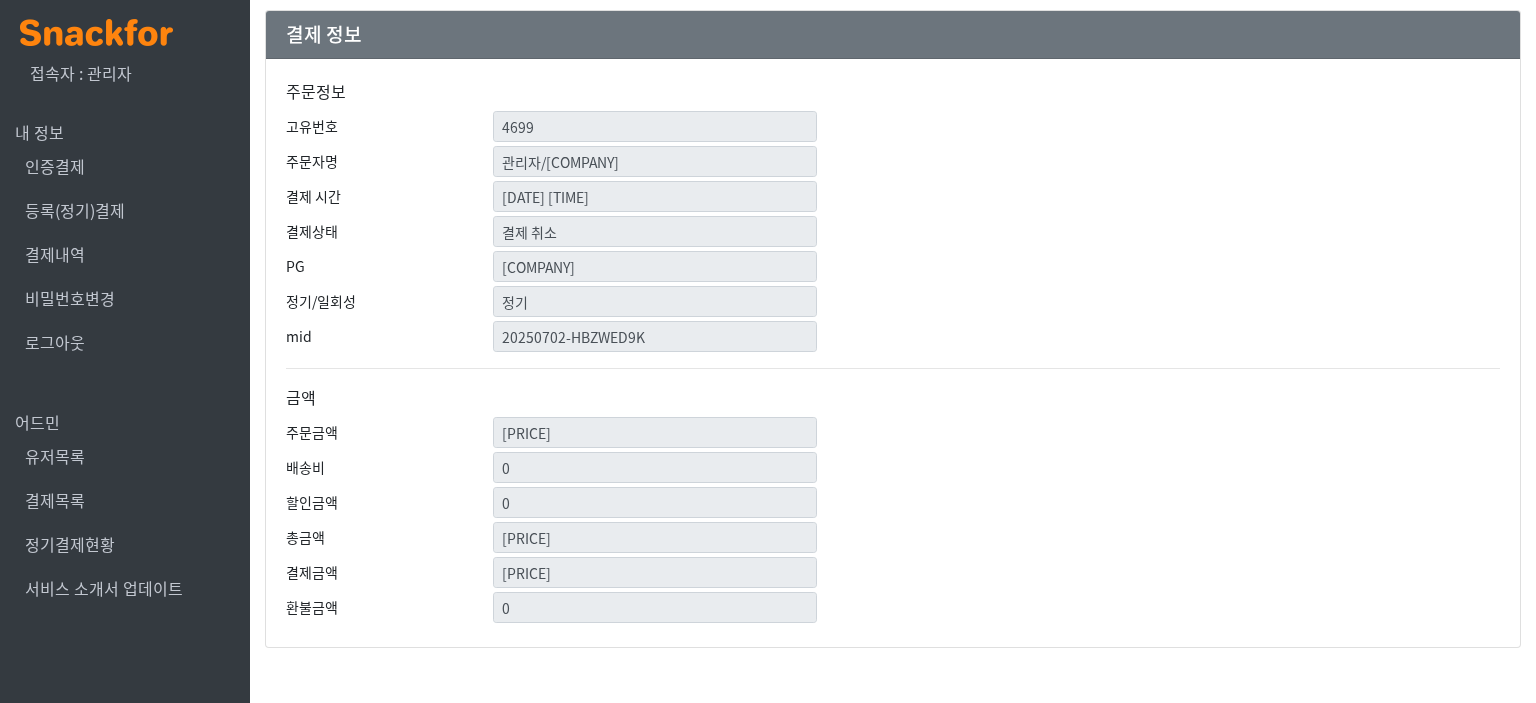scroll, scrollTop: 0, scrollLeft: 0, axis: both 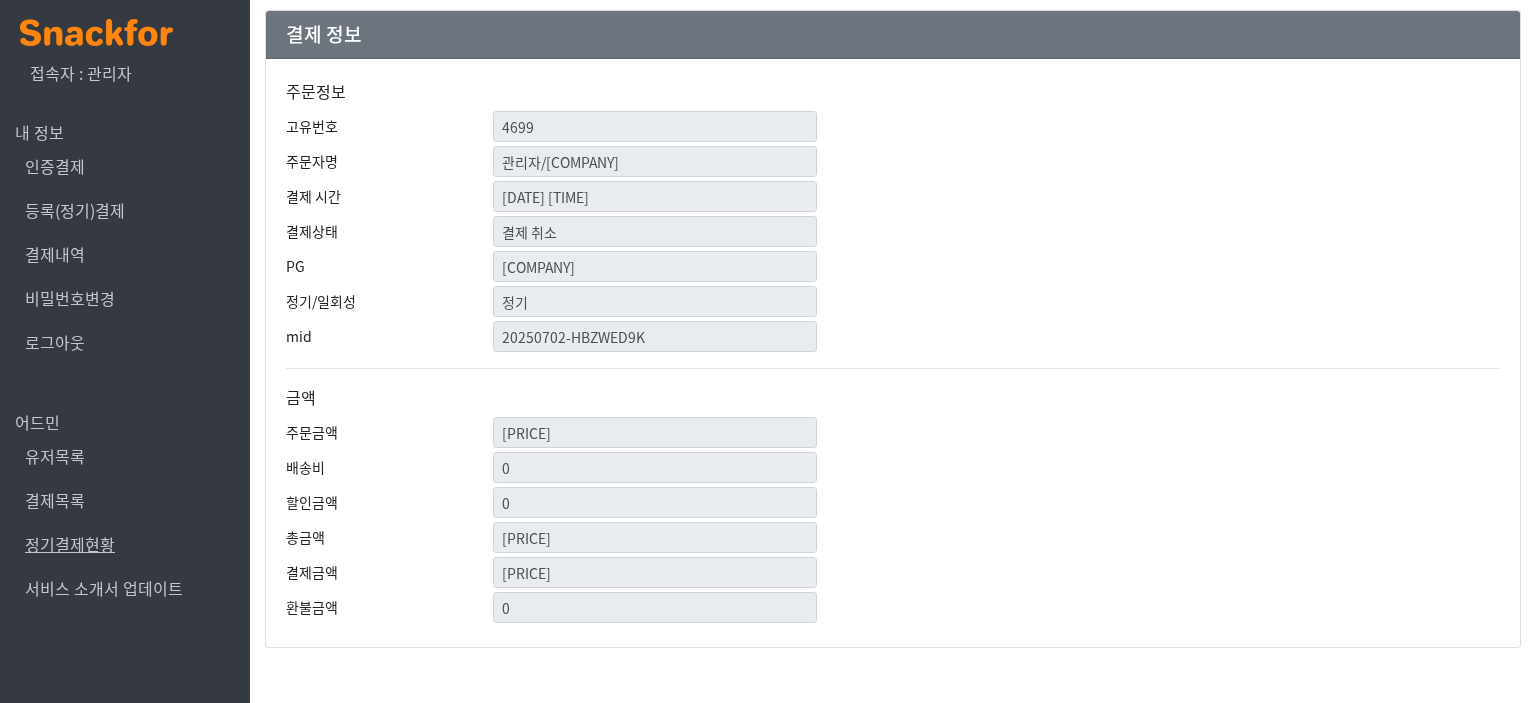 click on "정기결제현황" at bounding box center (70, 544) 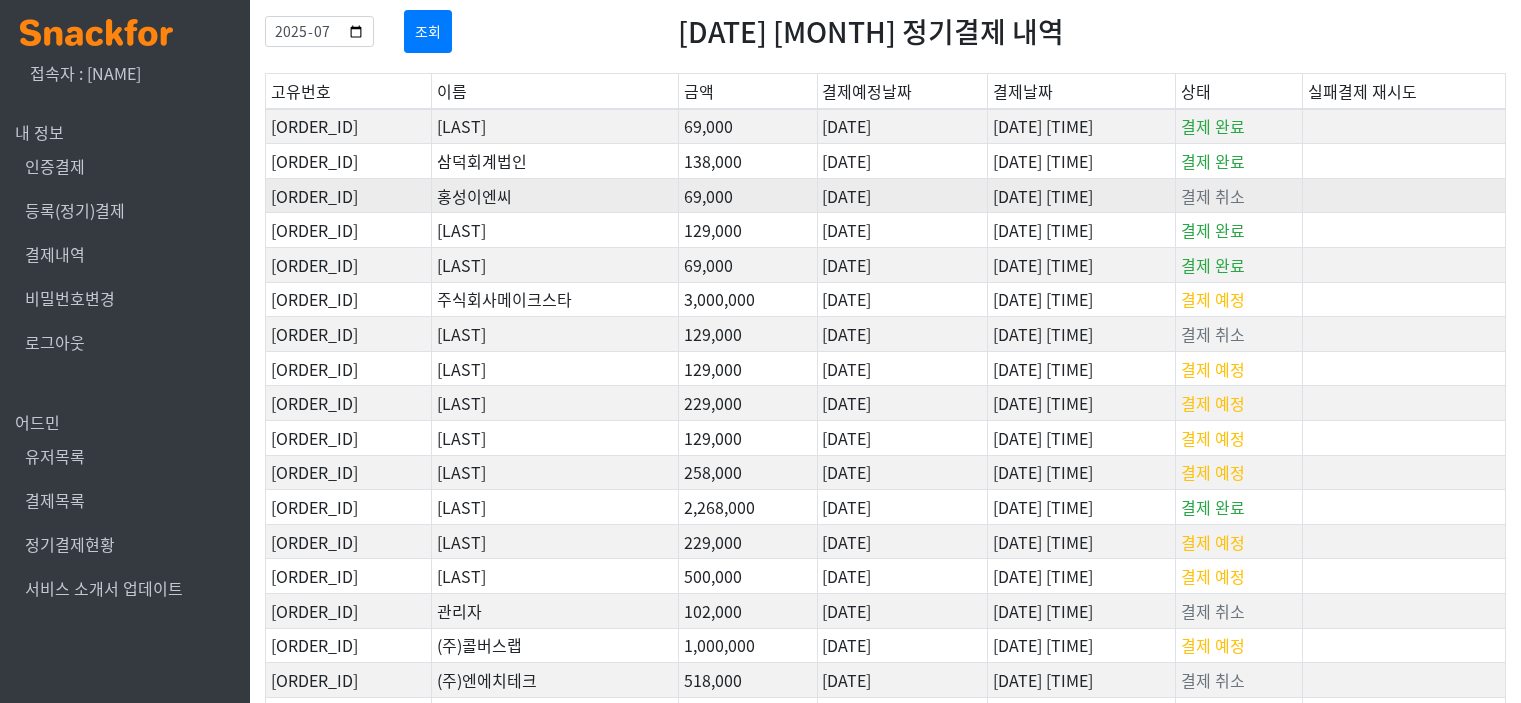 scroll, scrollTop: 0, scrollLeft: 0, axis: both 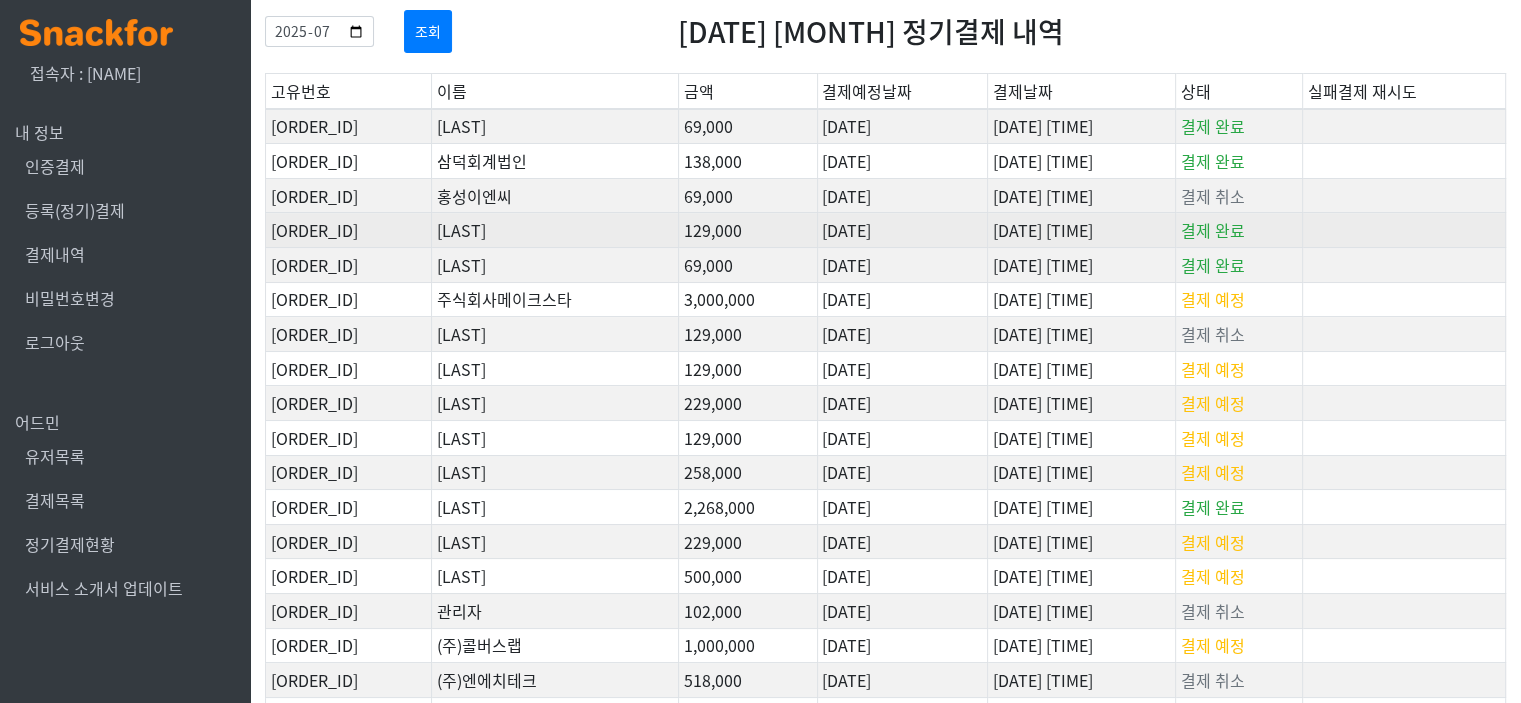 click on "20250702-XDKRHUT7" at bounding box center (349, 126) 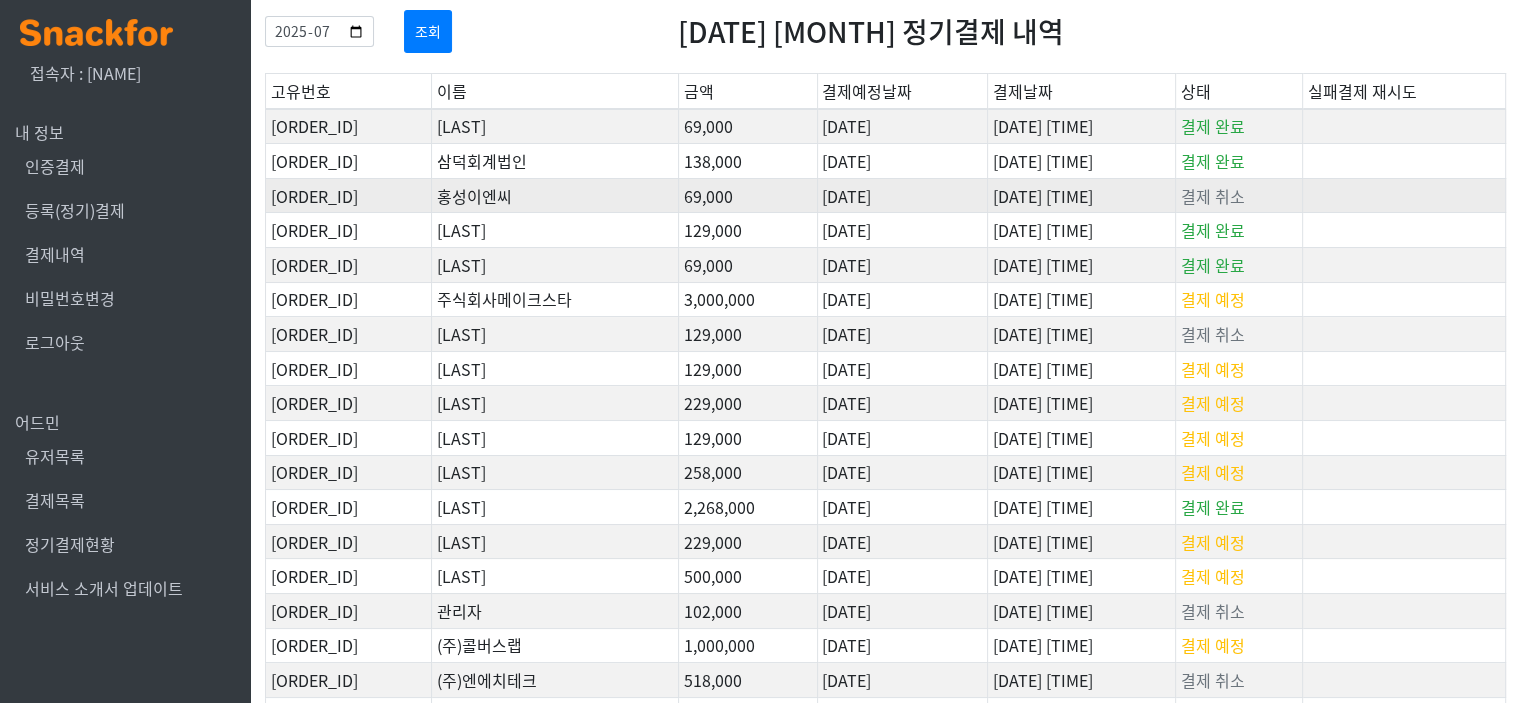 click on "20250702-HBZWED9K" at bounding box center [349, 126] 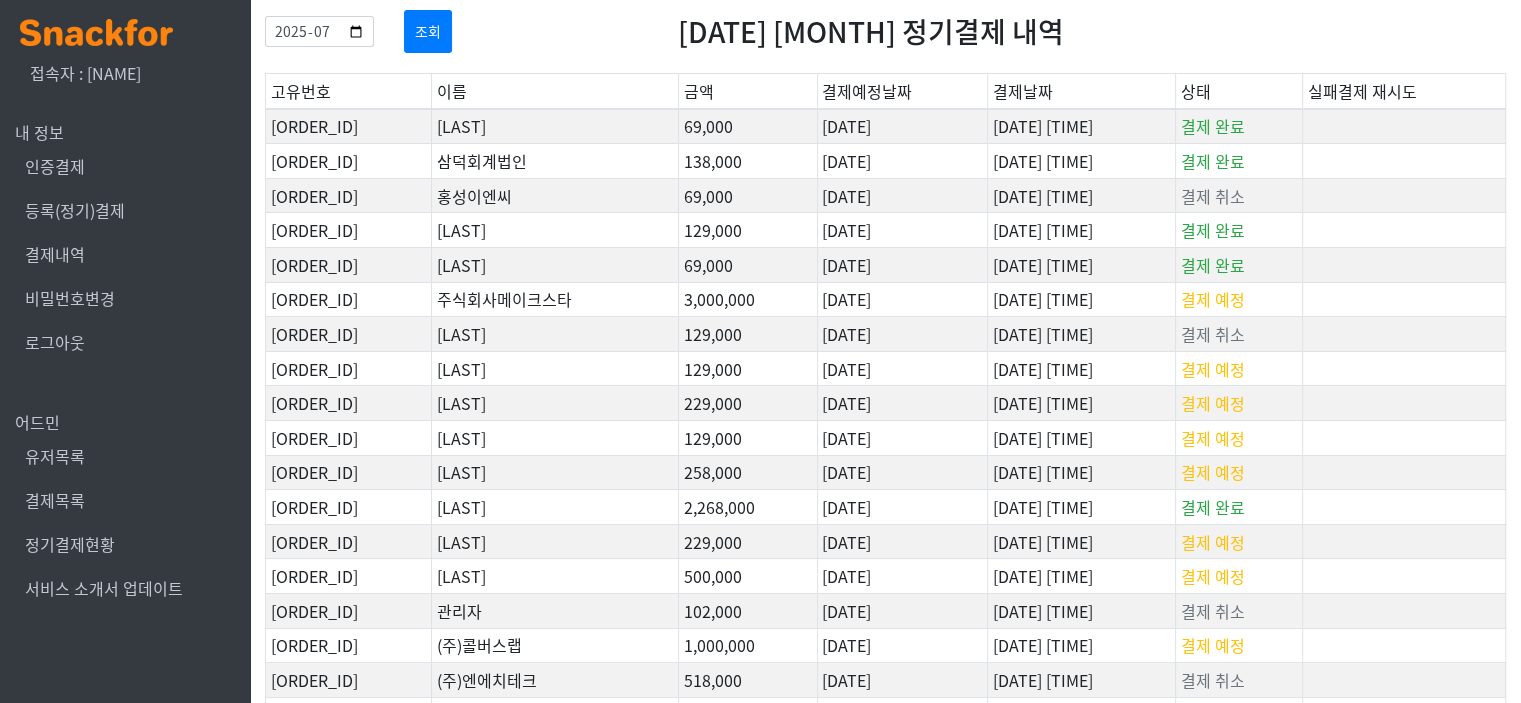 click on "결제목록" at bounding box center (125, 210) 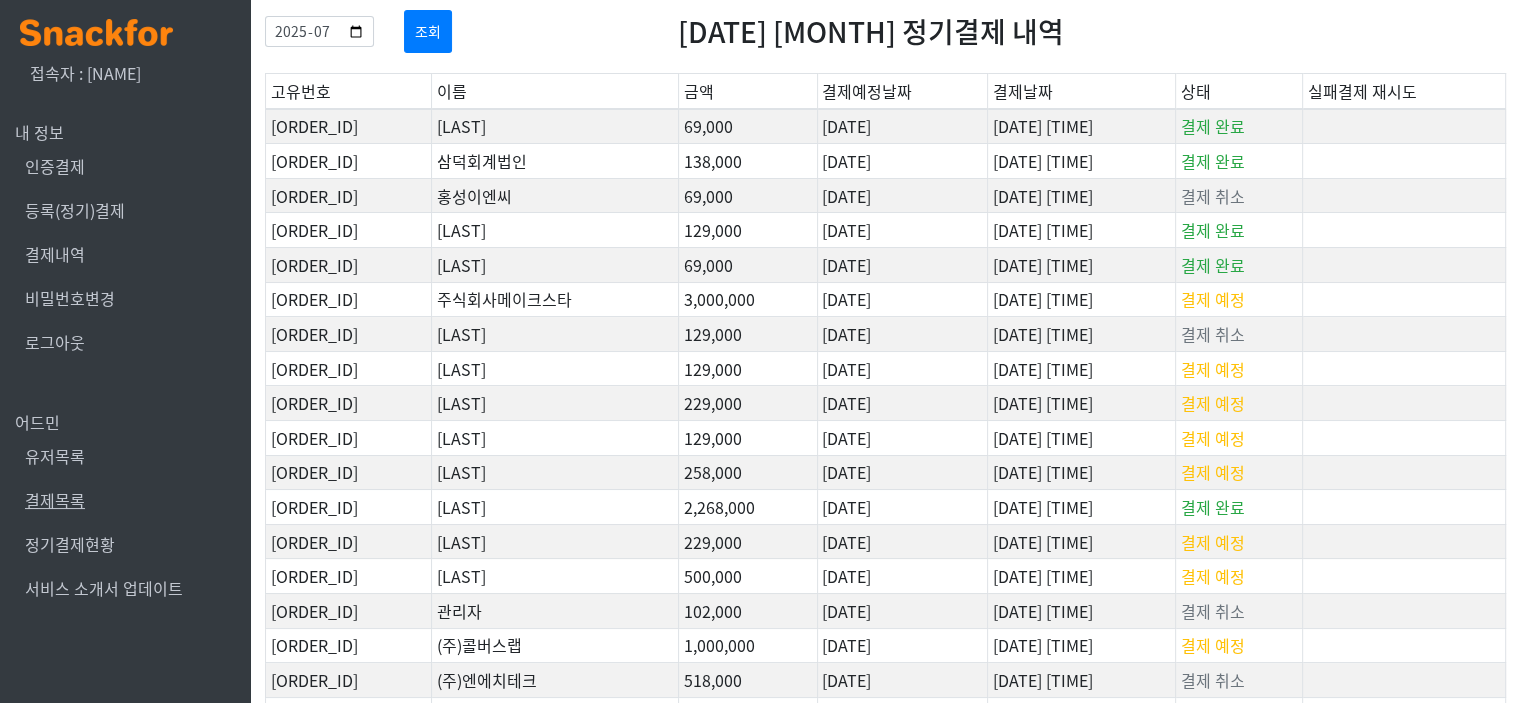 click on "결제목록" at bounding box center [55, 500] 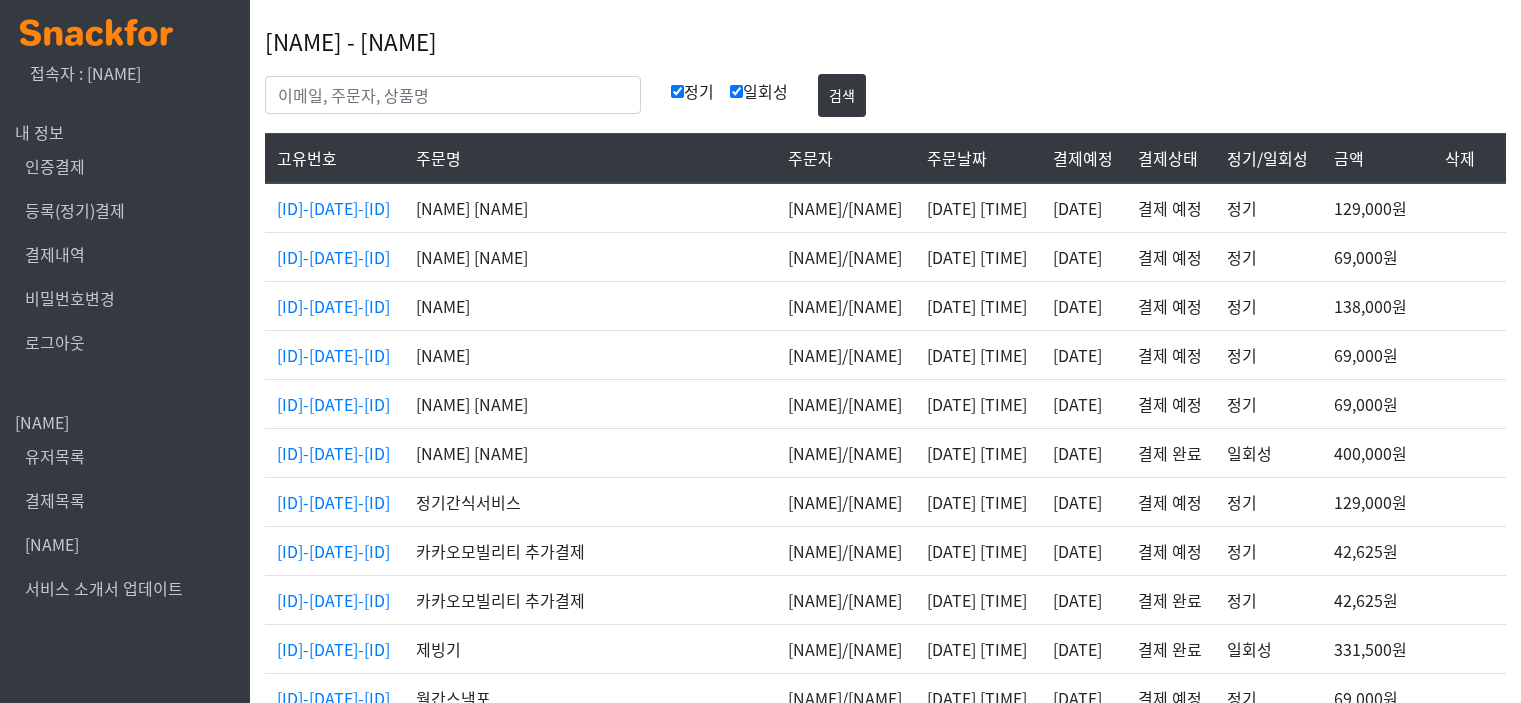 scroll, scrollTop: 0, scrollLeft: 0, axis: both 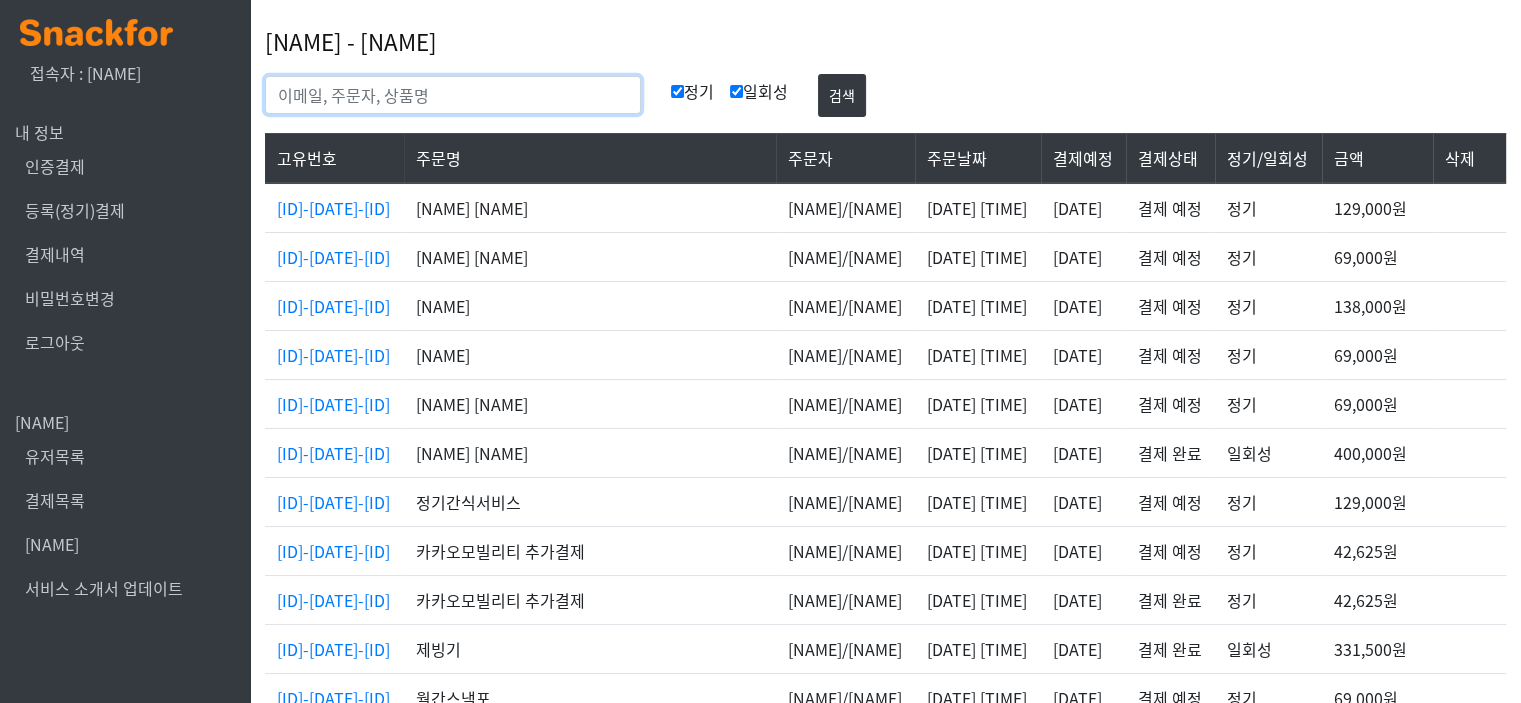 click at bounding box center [453, 95] 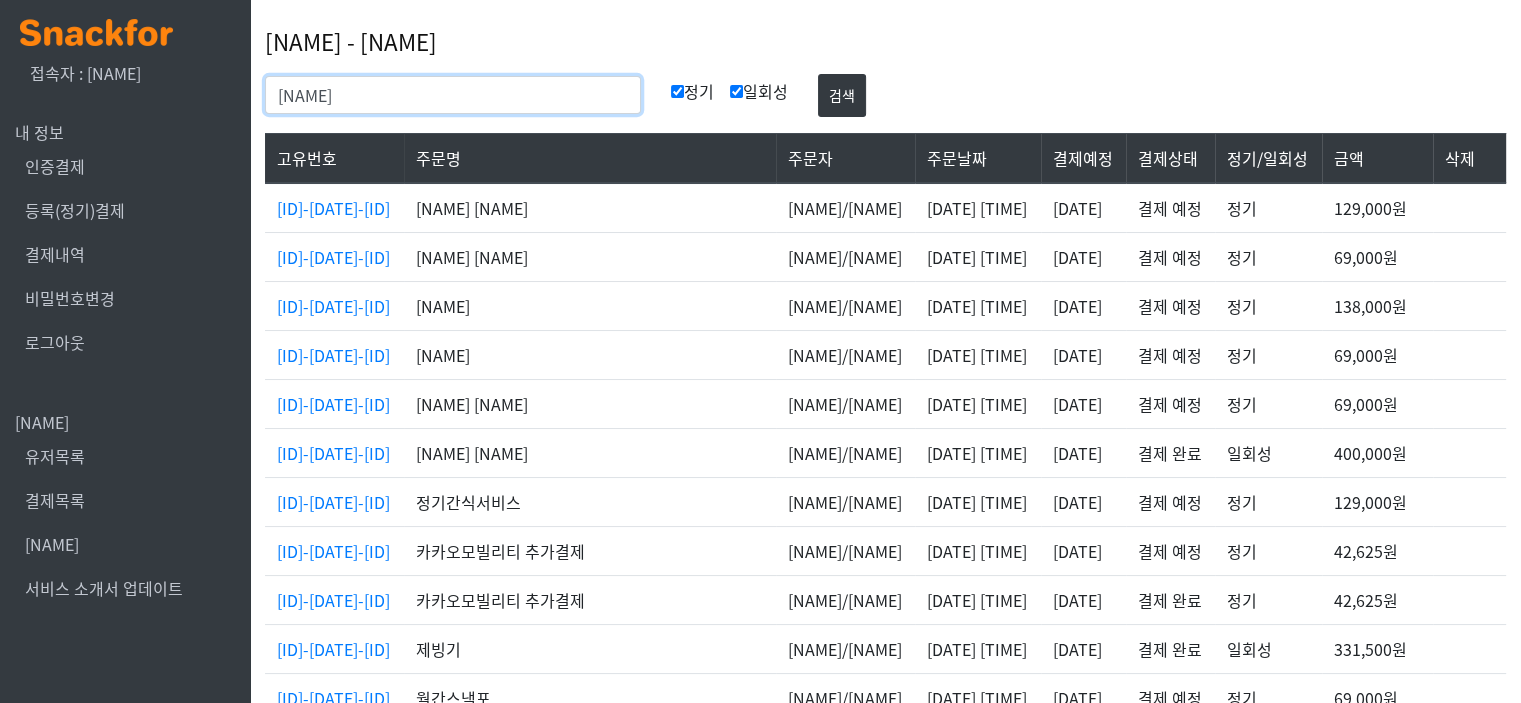 type on "홍성" 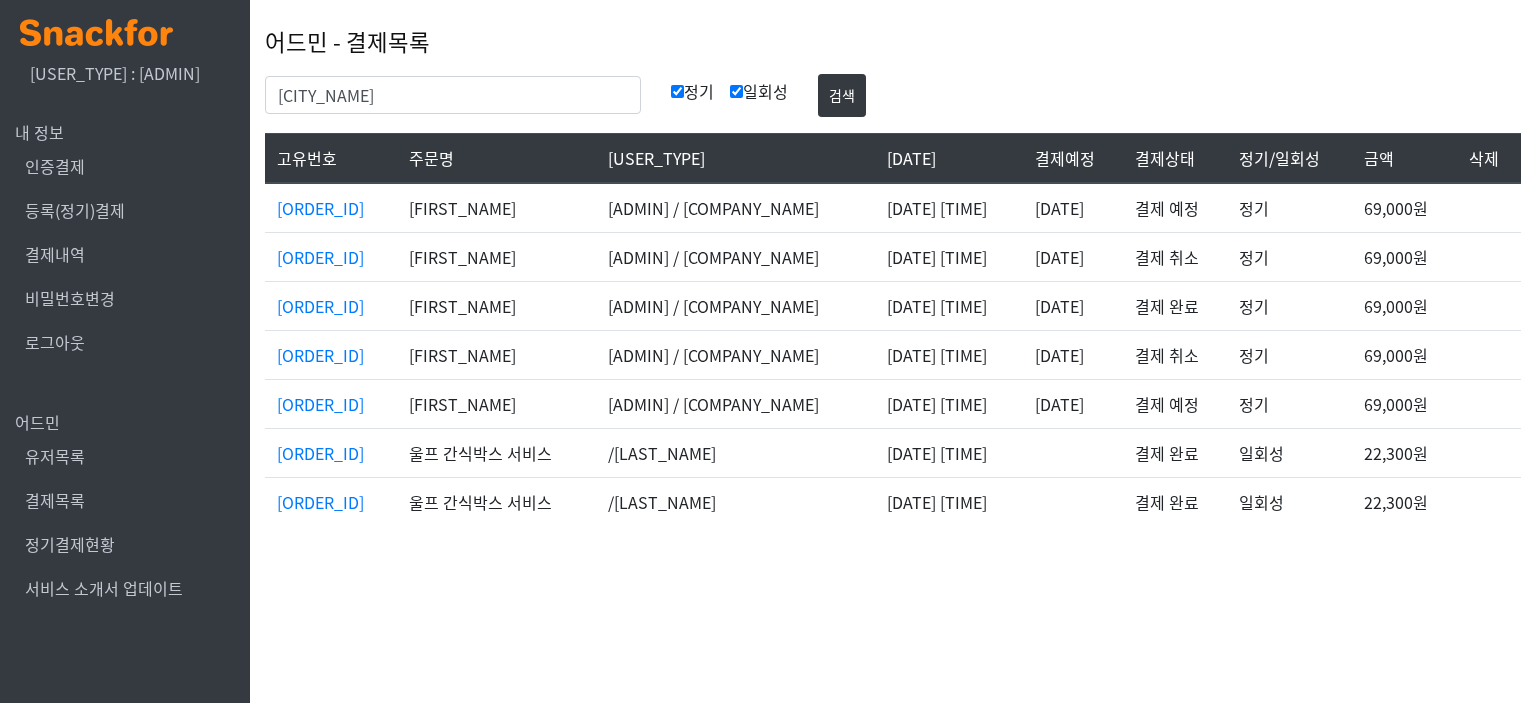 scroll, scrollTop: 0, scrollLeft: 0, axis: both 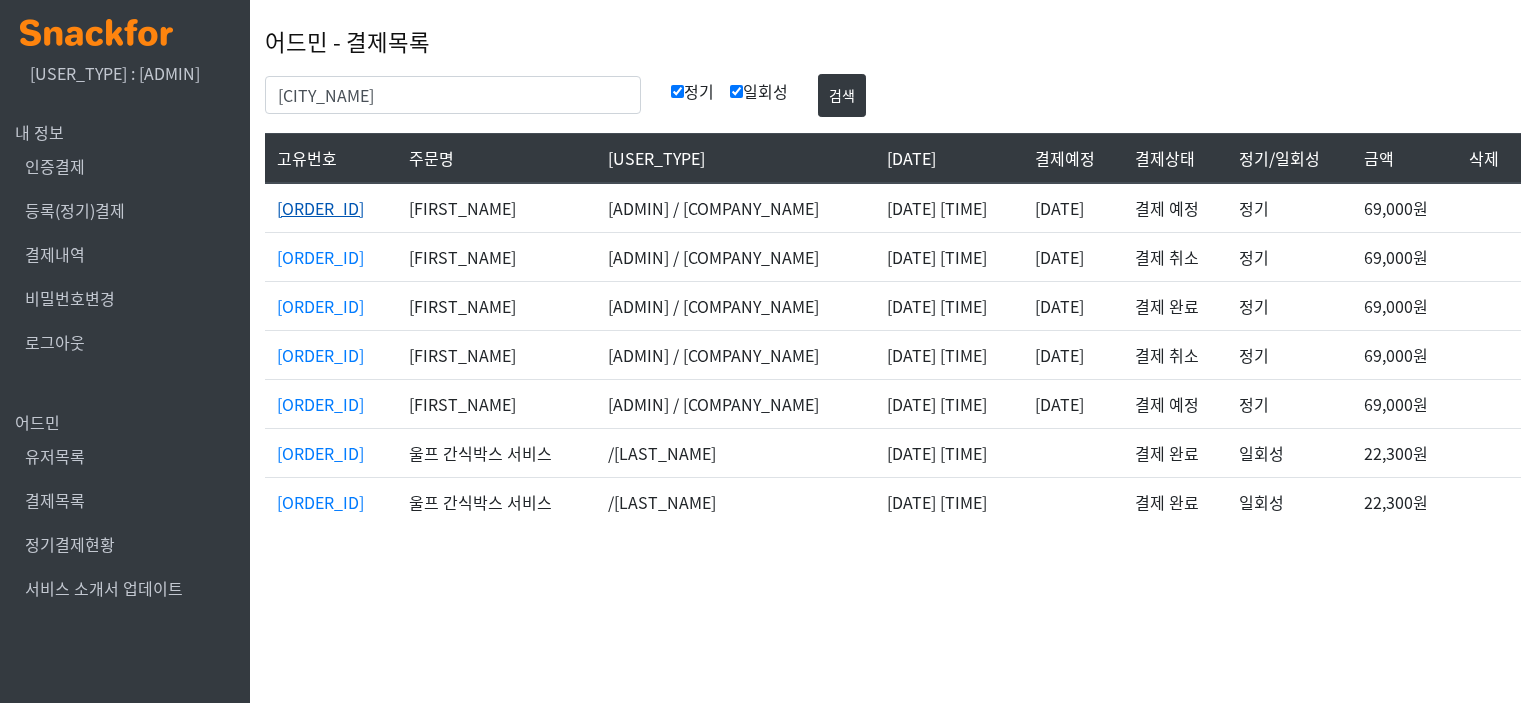 click on "4758-20250802-8HCAMGWV" at bounding box center [320, 208] 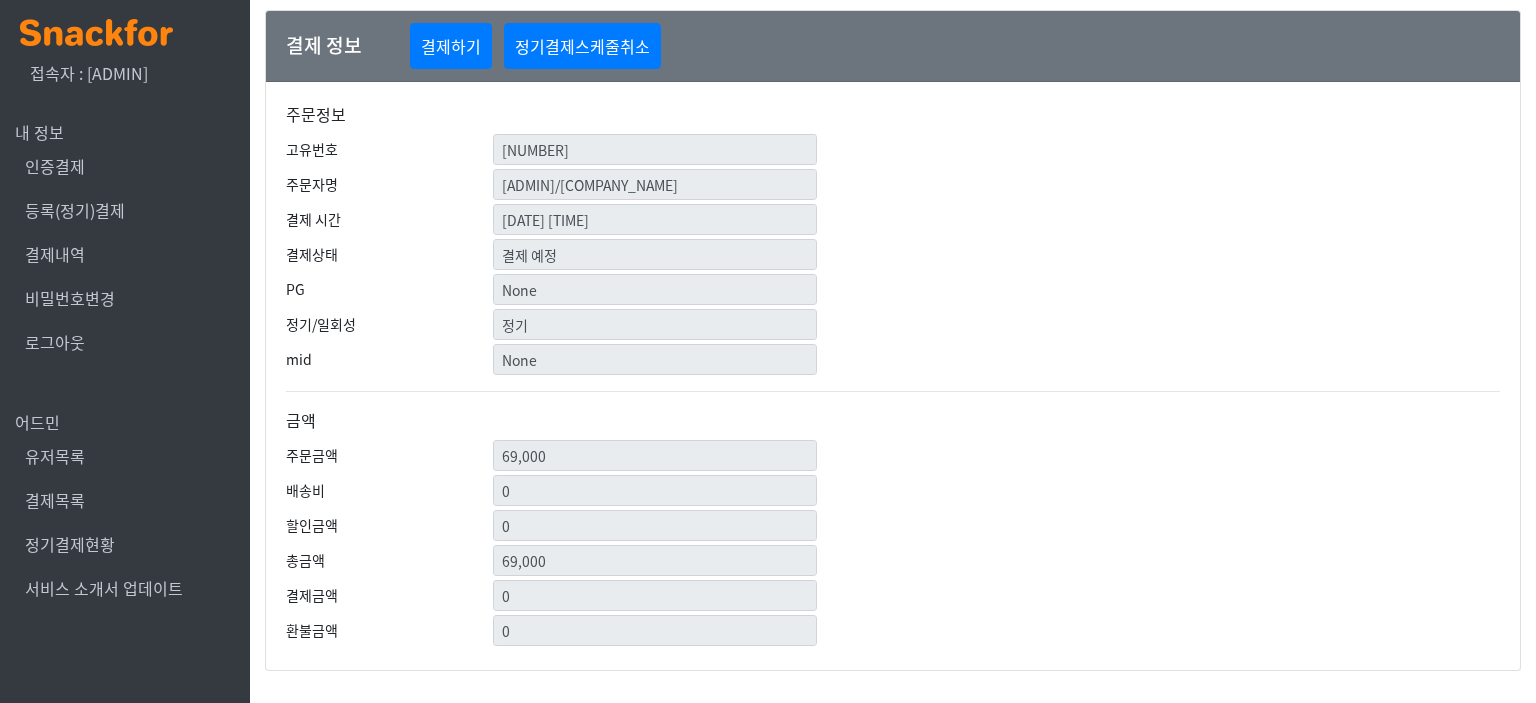 scroll, scrollTop: 0, scrollLeft: 0, axis: both 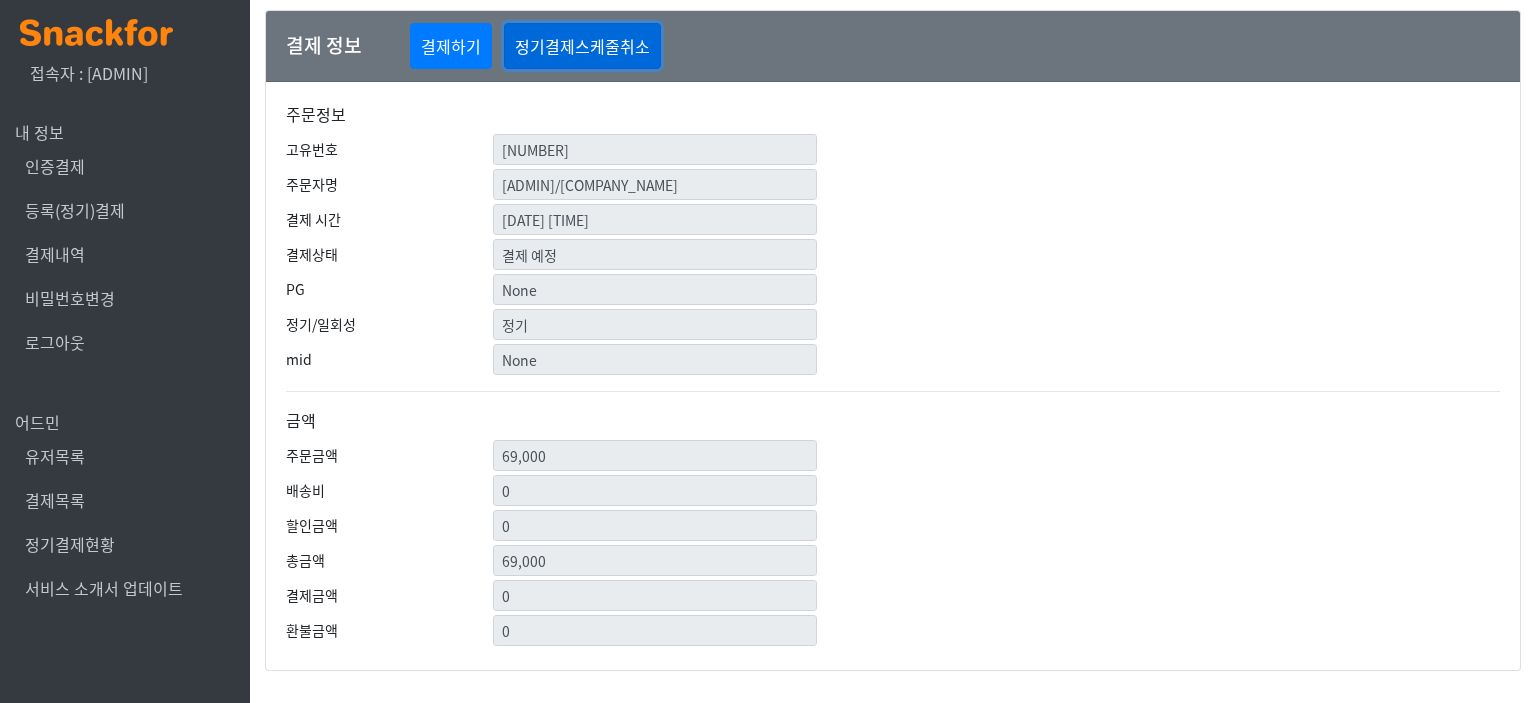 click on "정기결제스케줄취소" at bounding box center (582, 46) 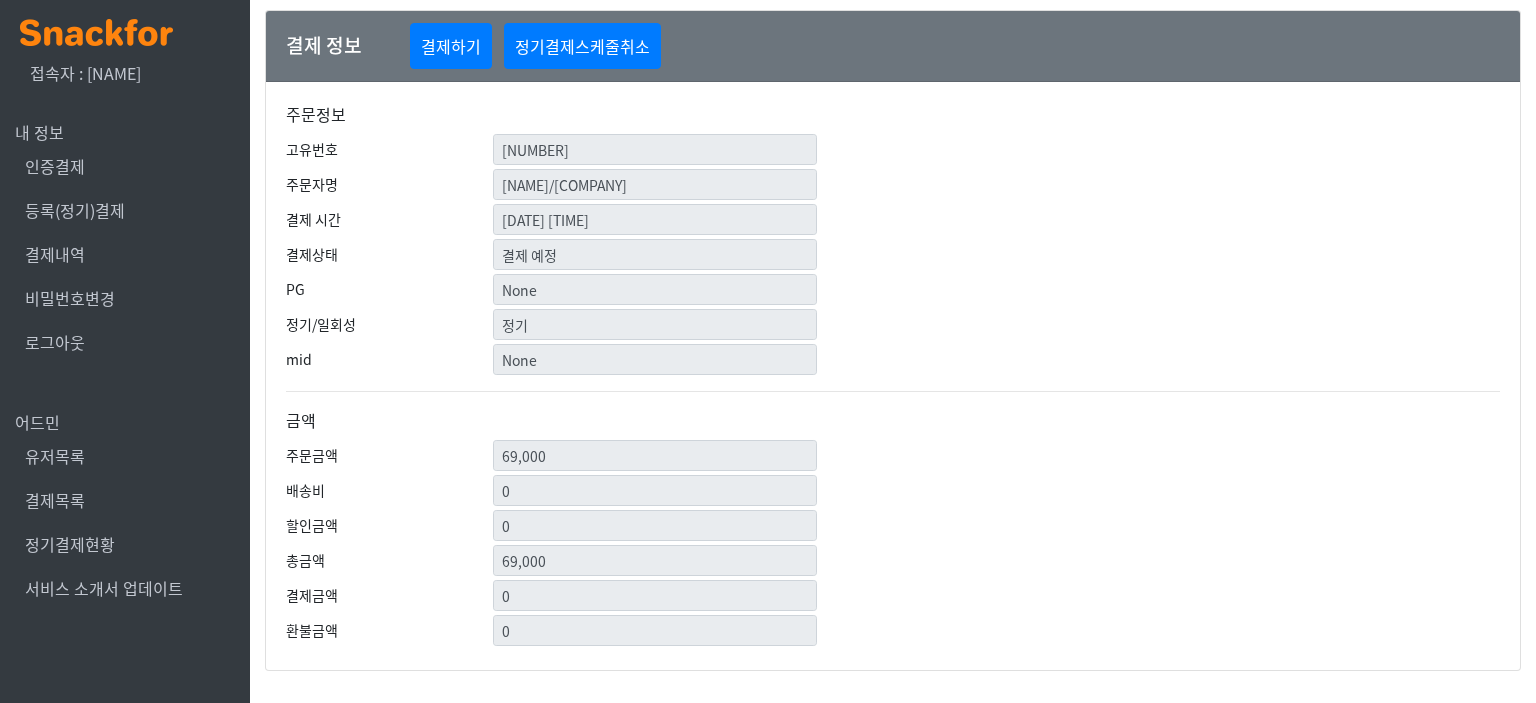 scroll, scrollTop: 0, scrollLeft: 0, axis: both 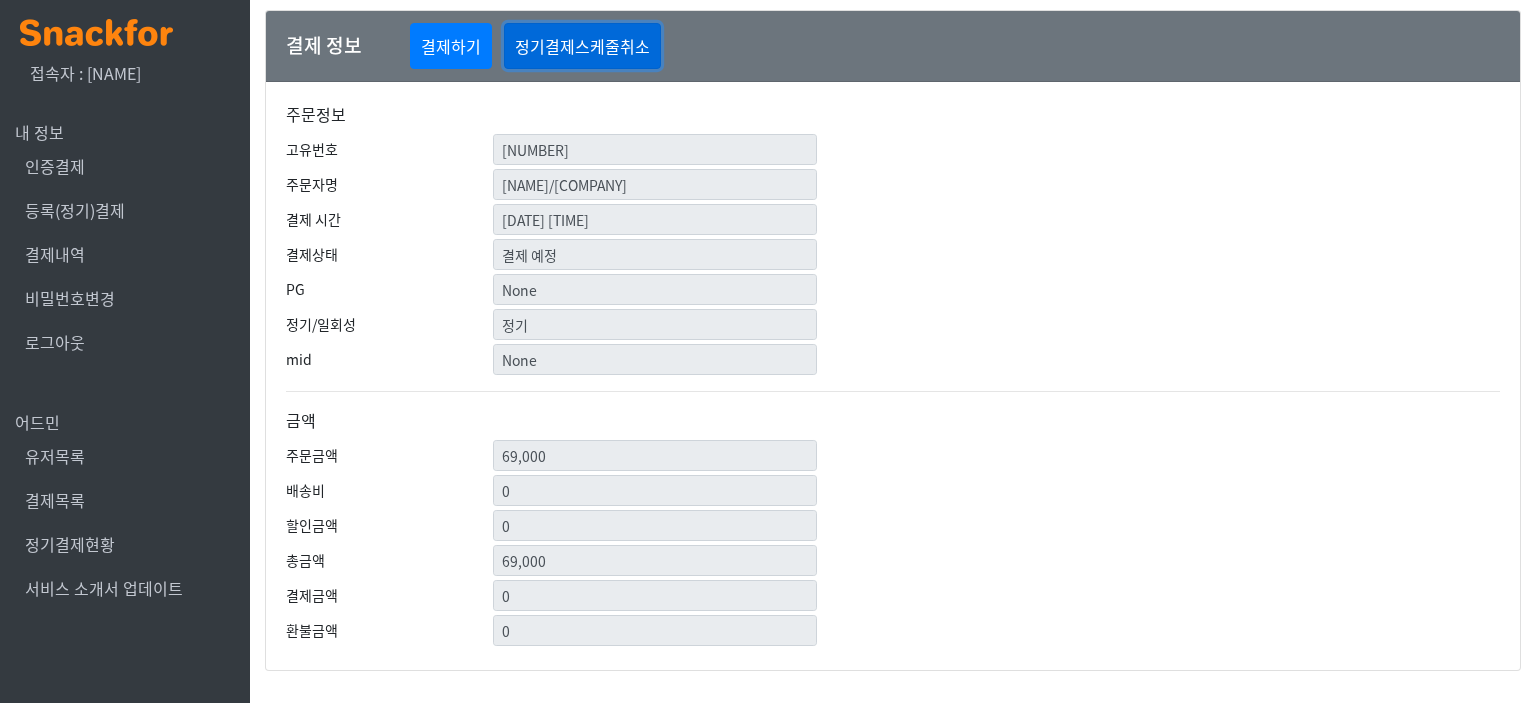 click on "정기결제스케줄취소" at bounding box center [582, 46] 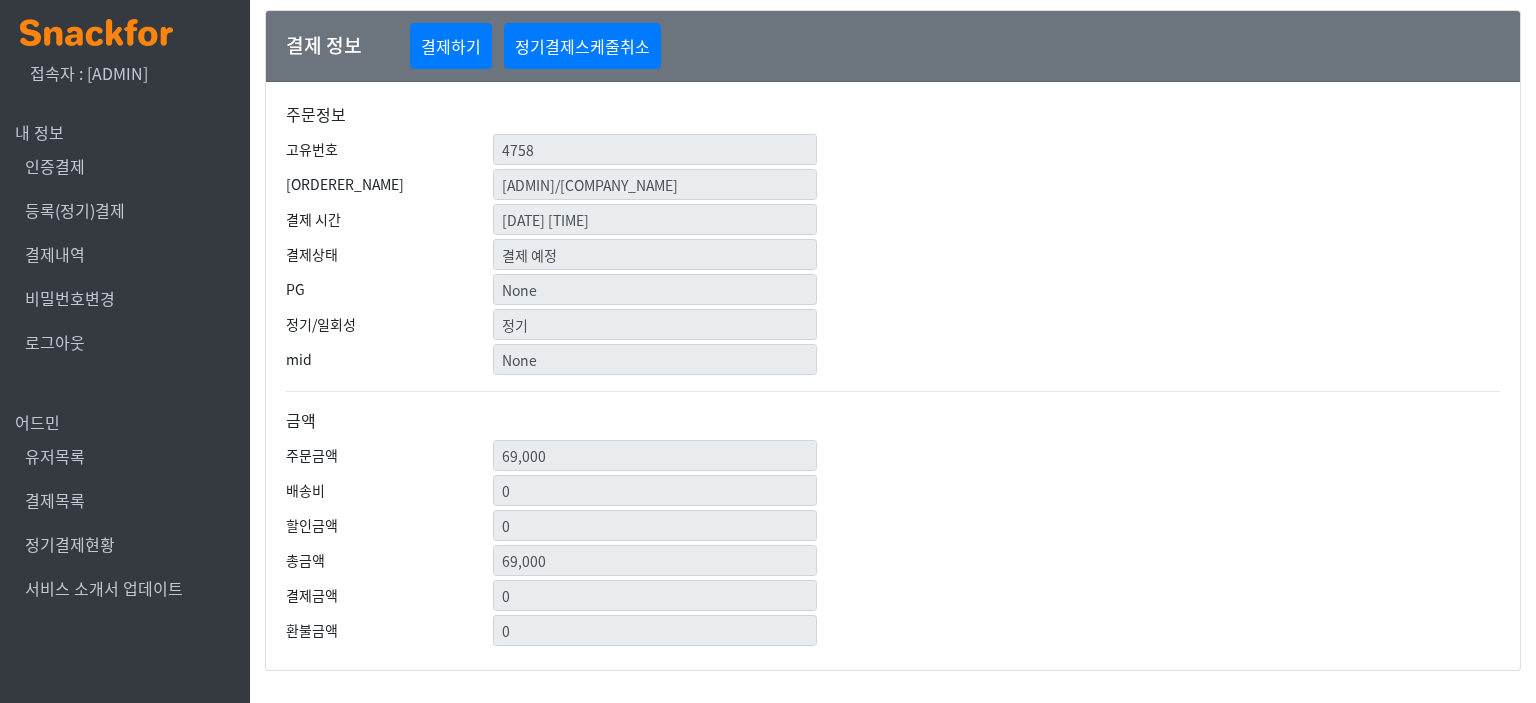 scroll, scrollTop: 0, scrollLeft: 0, axis: both 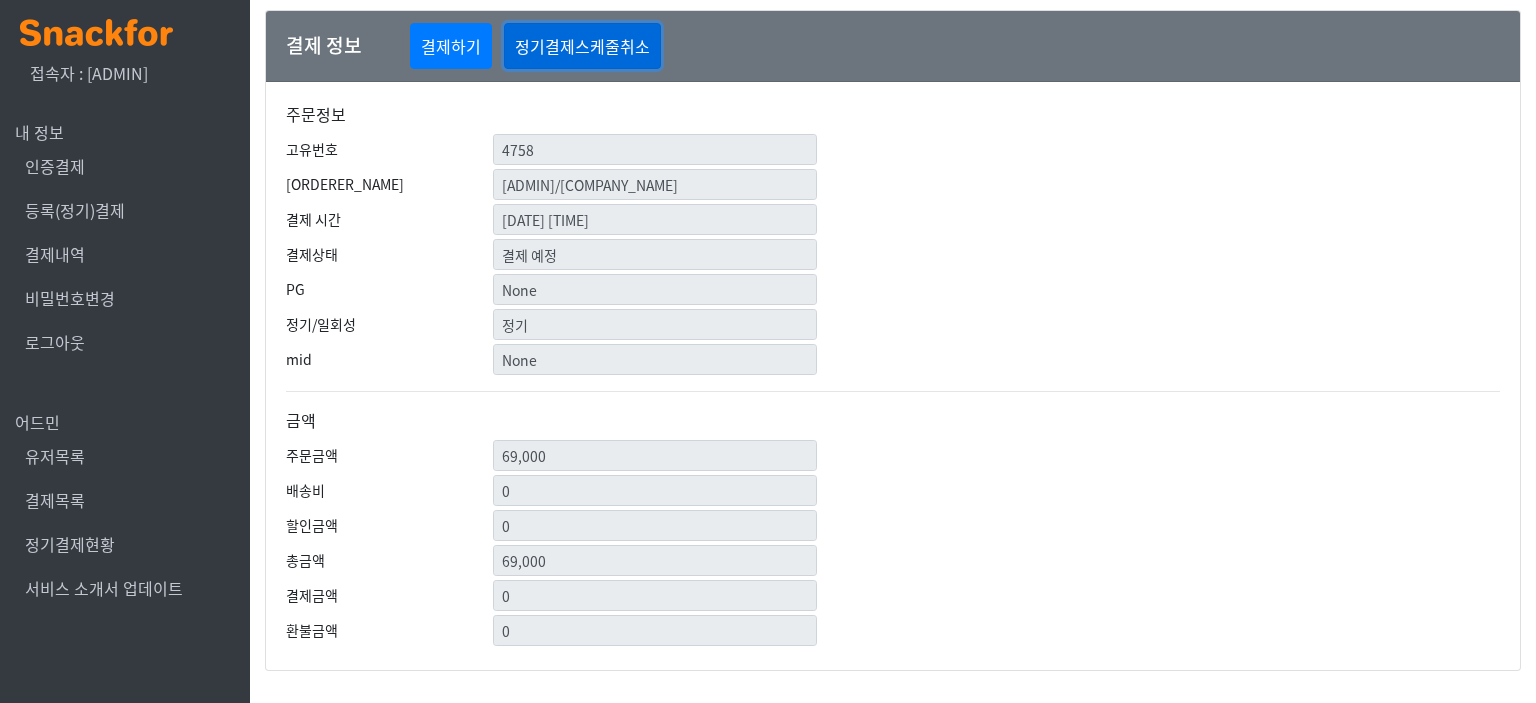 drag, startPoint x: 0, startPoint y: 0, endPoint x: 632, endPoint y: 54, distance: 634.3028 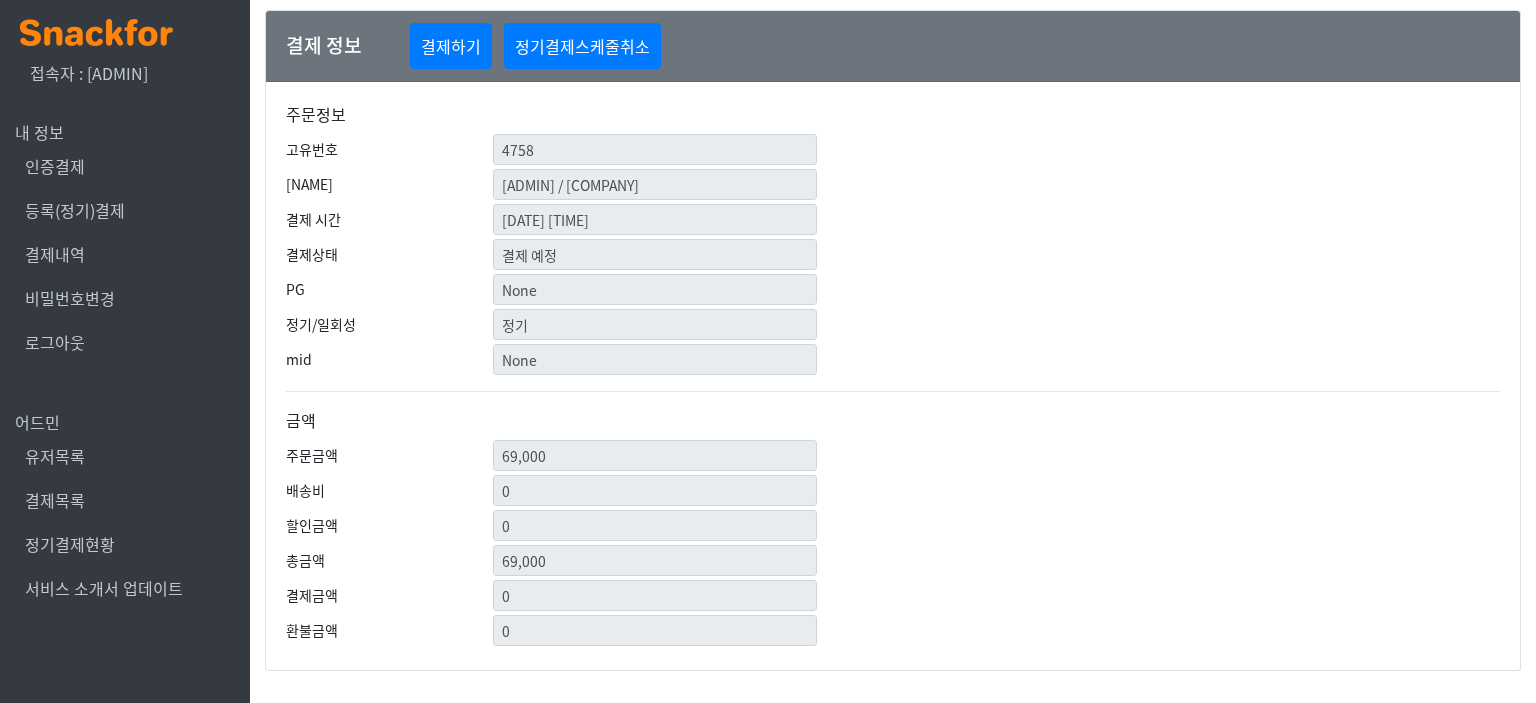 scroll, scrollTop: 0, scrollLeft: 0, axis: both 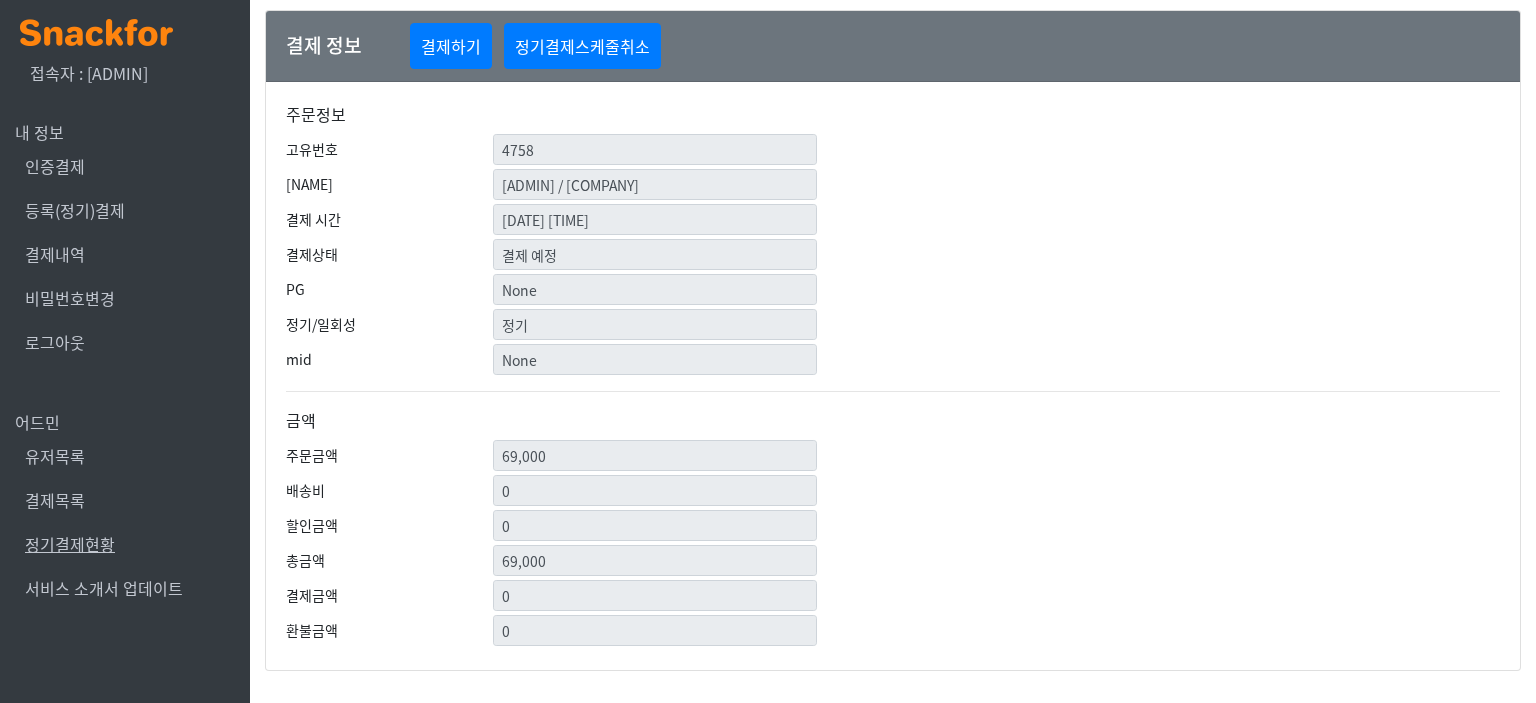 click on "정기결제현황" at bounding box center (70, 544) 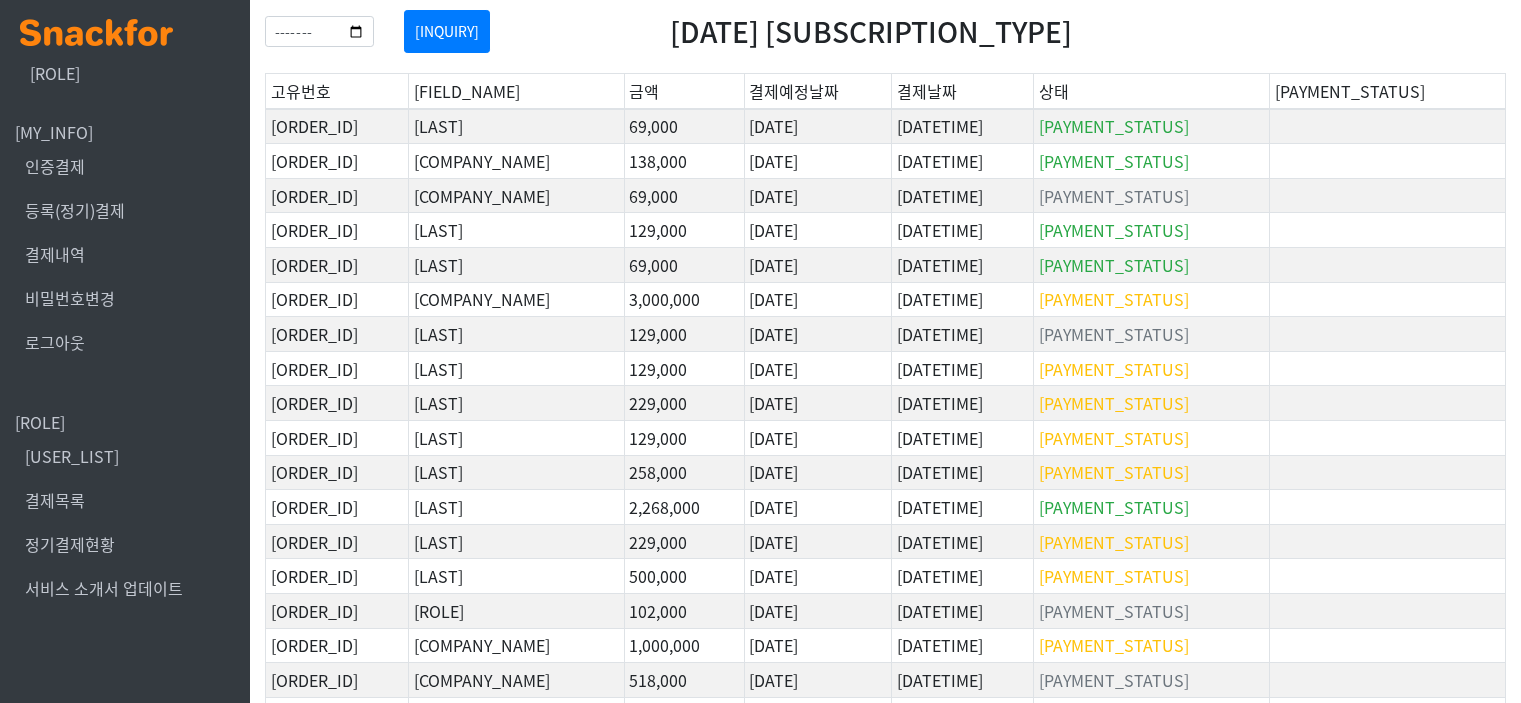 scroll, scrollTop: 0, scrollLeft: 0, axis: both 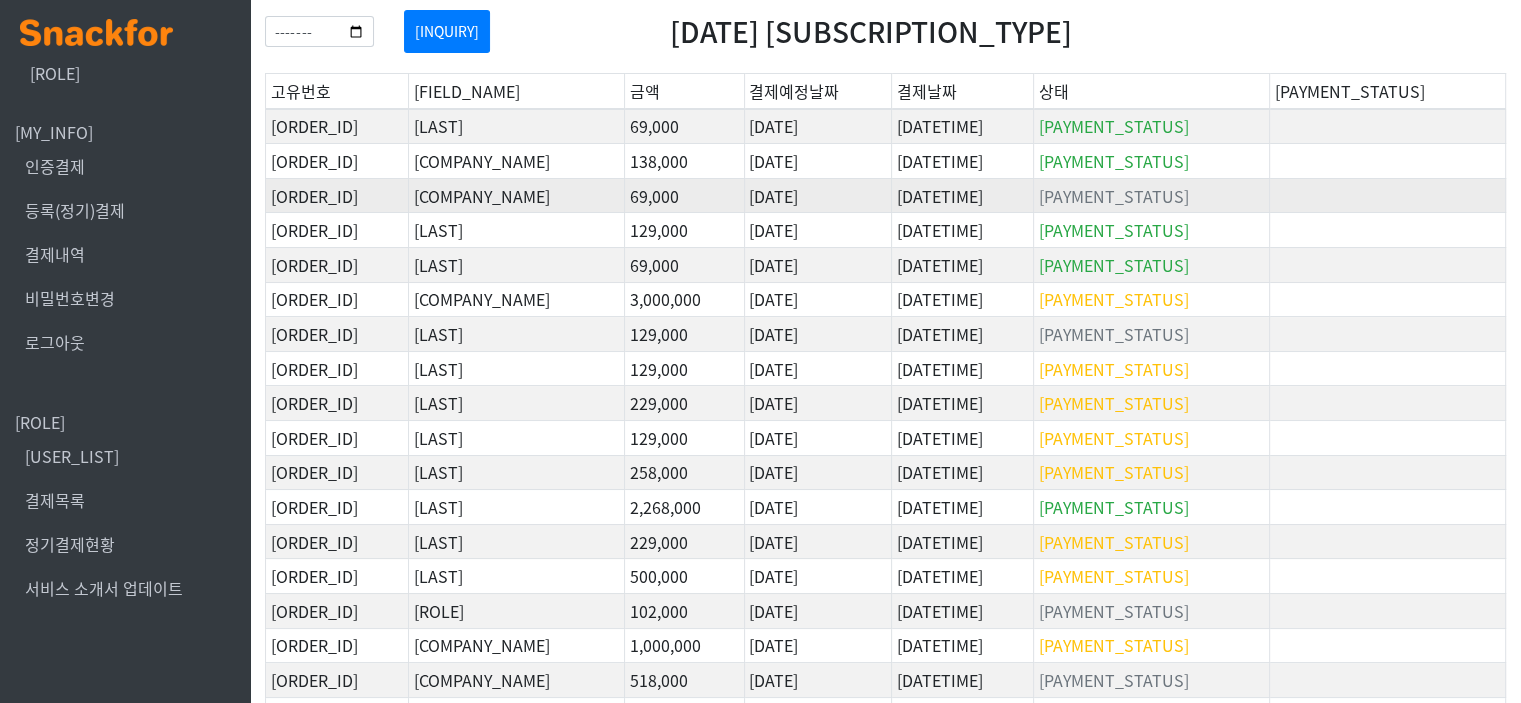 drag, startPoint x: 632, startPoint y: 191, endPoint x: 717, endPoint y: 201, distance: 85.58621 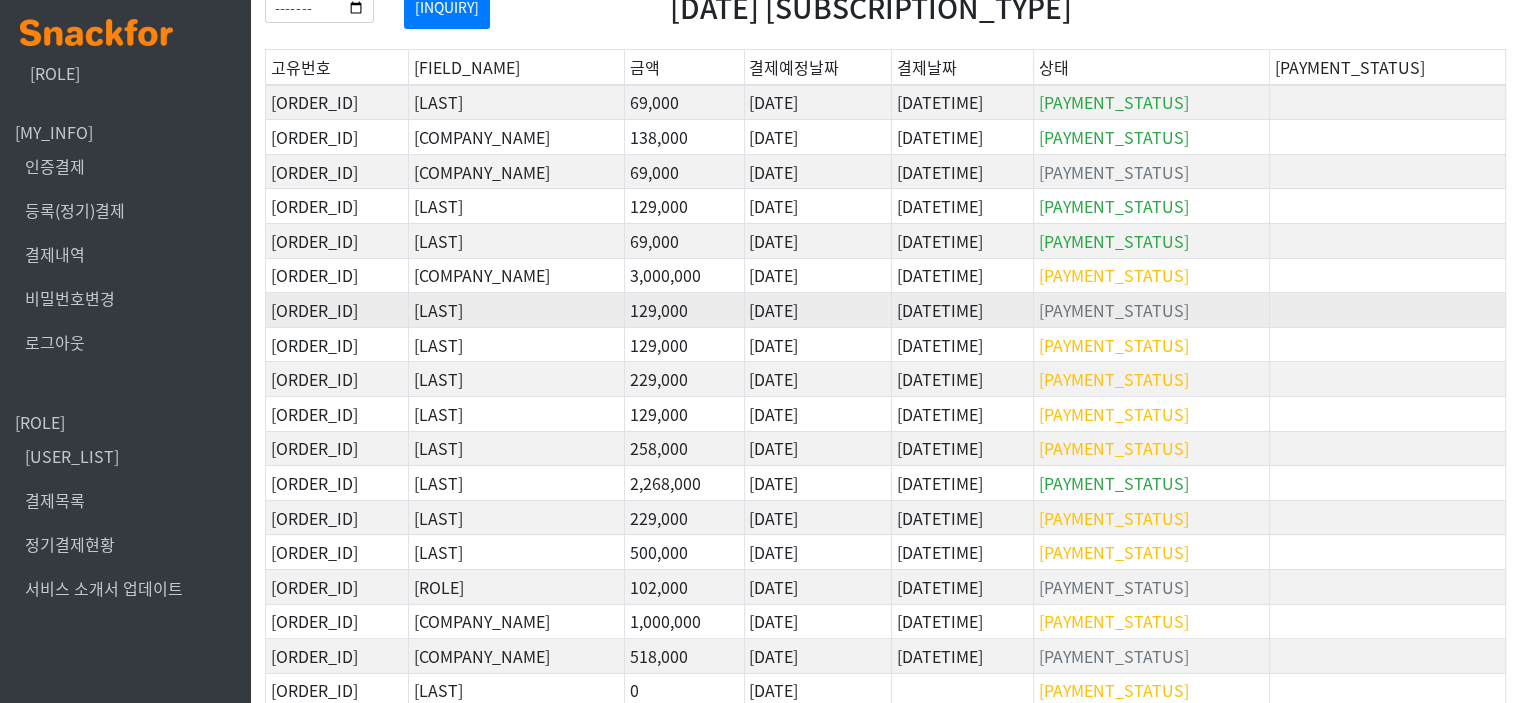 scroll, scrollTop: 0, scrollLeft: 0, axis: both 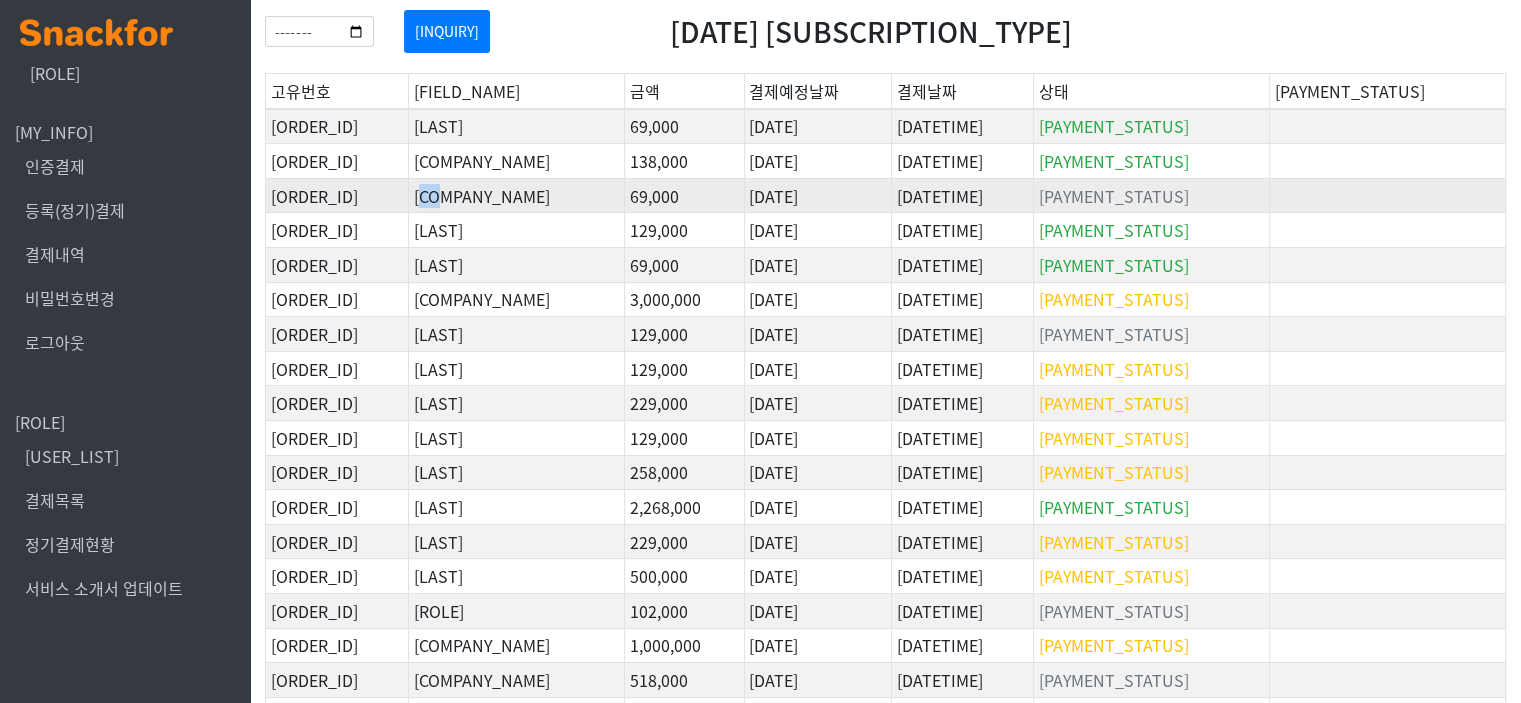 drag, startPoint x: 547, startPoint y: 206, endPoint x: 571, endPoint y: 194, distance: 26.832815 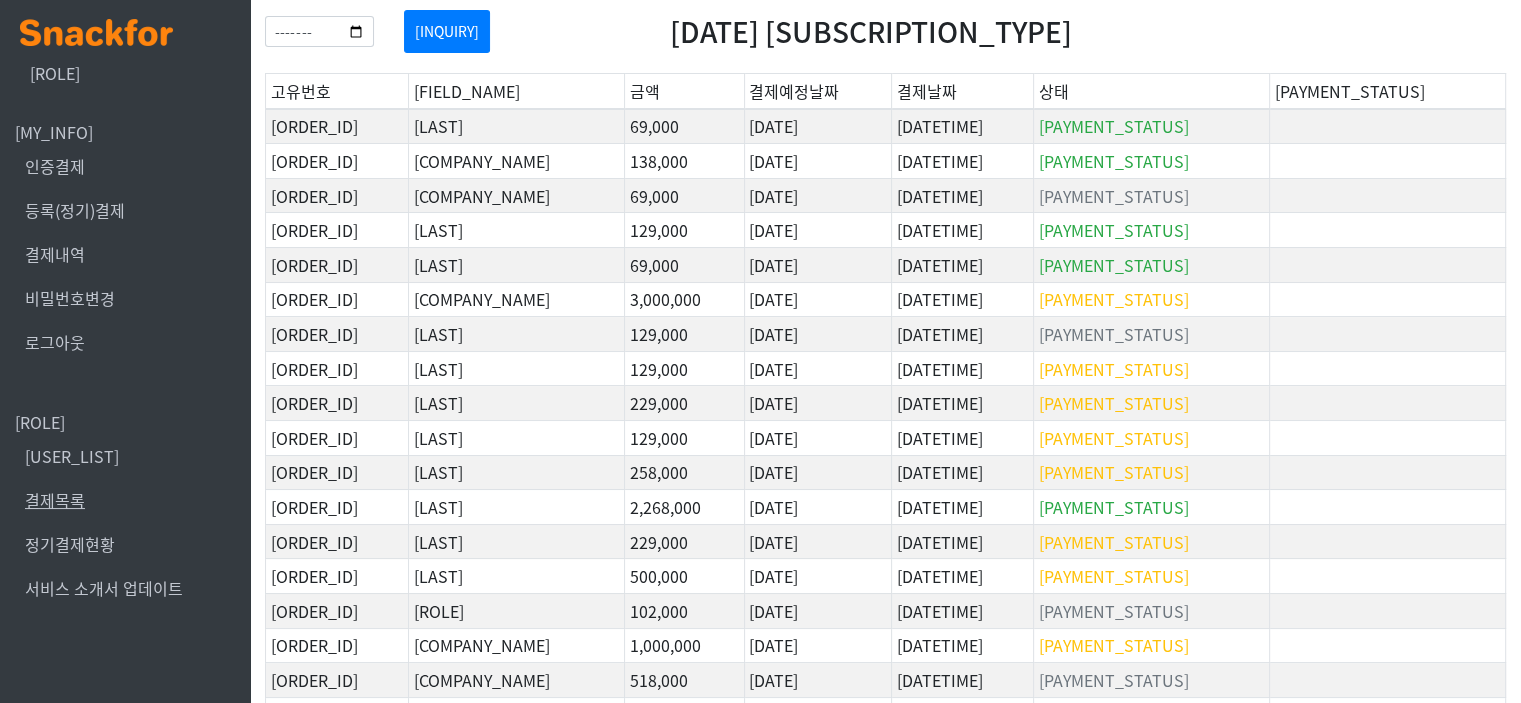 click on "결제목록" at bounding box center (55, 500) 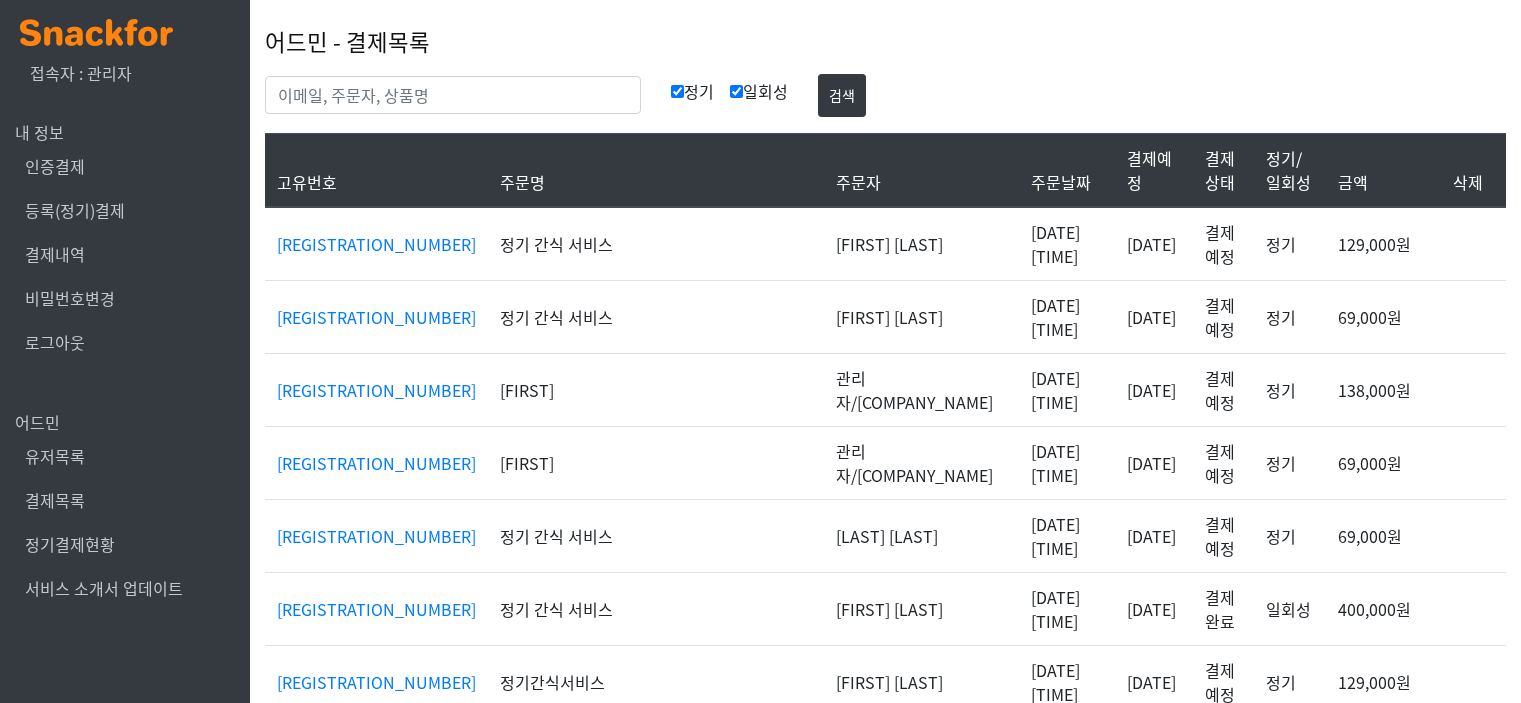 scroll, scrollTop: 0, scrollLeft: 0, axis: both 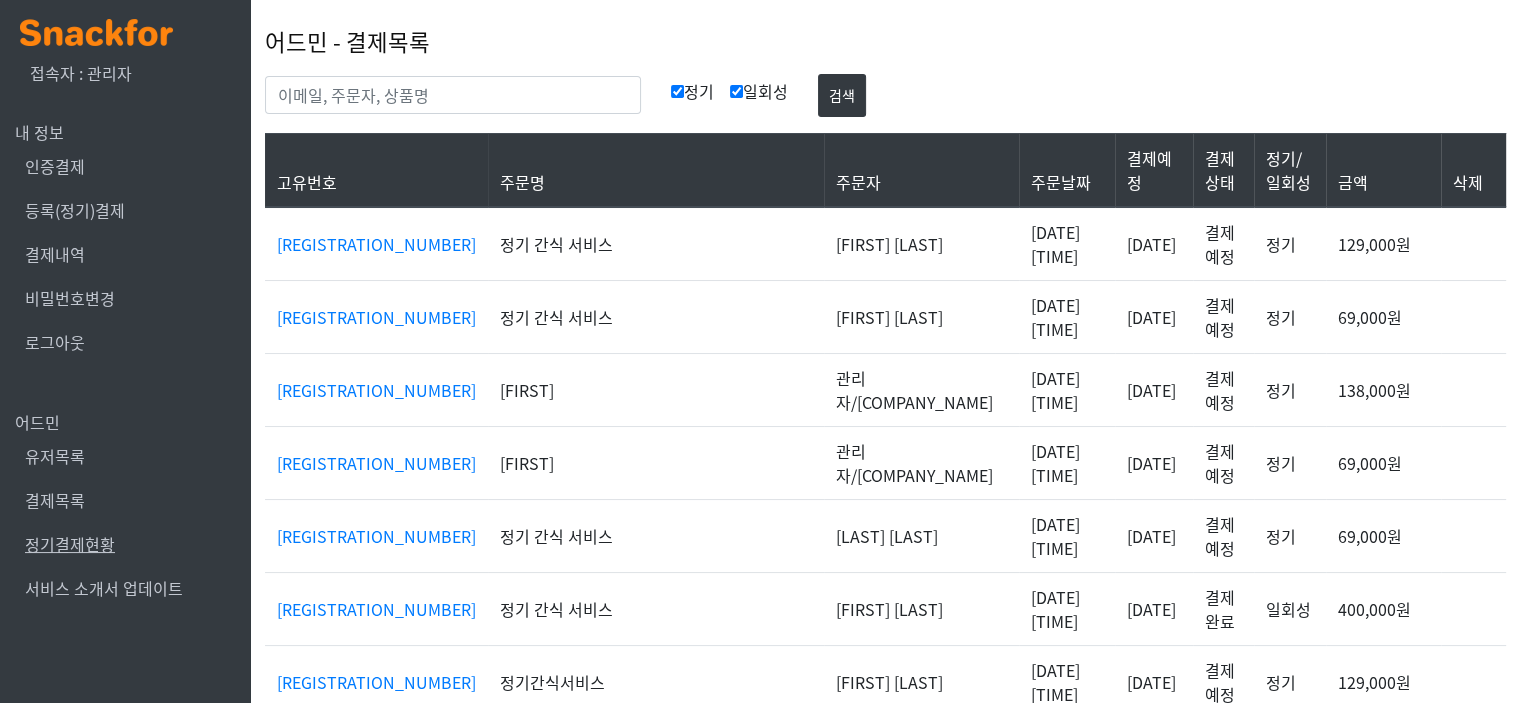 click on "정기결제현황" at bounding box center [70, 544] 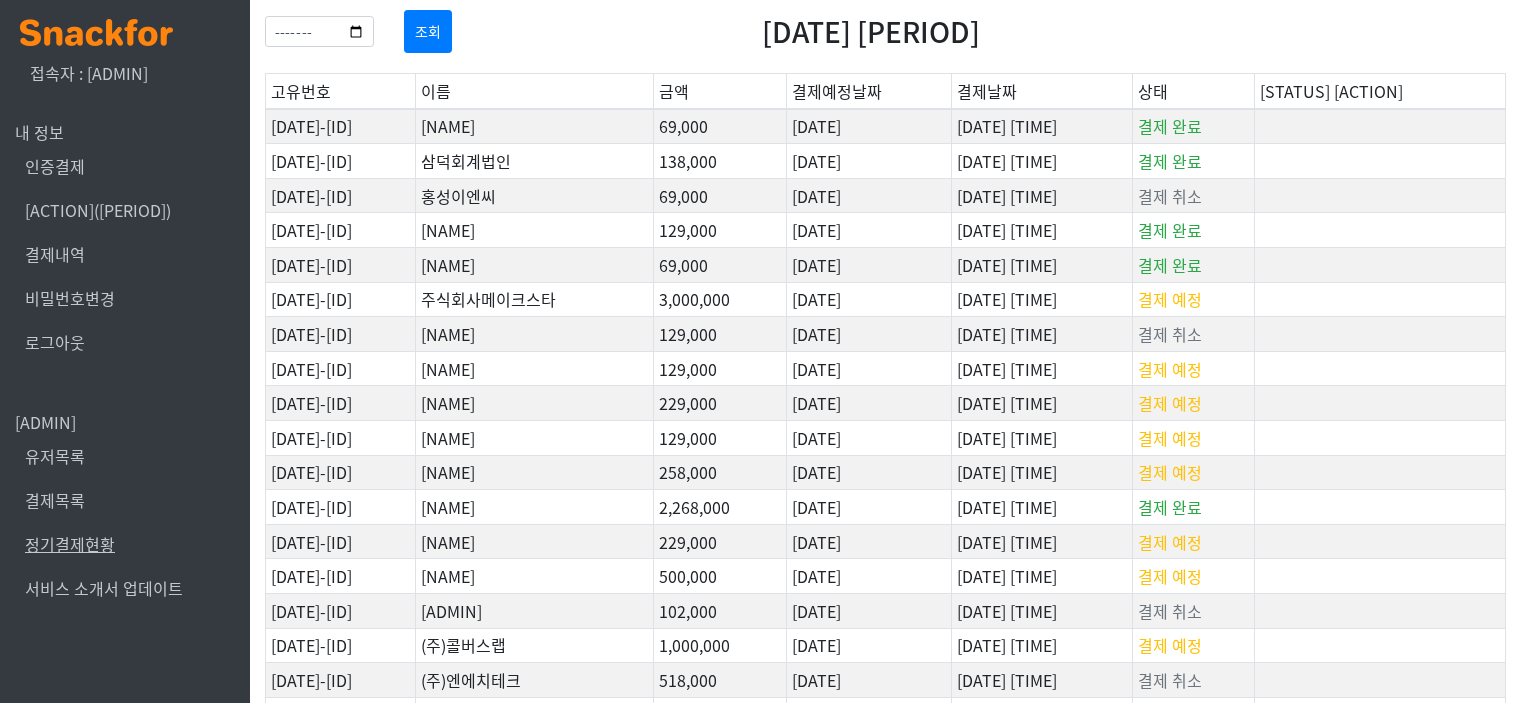 scroll, scrollTop: 0, scrollLeft: 0, axis: both 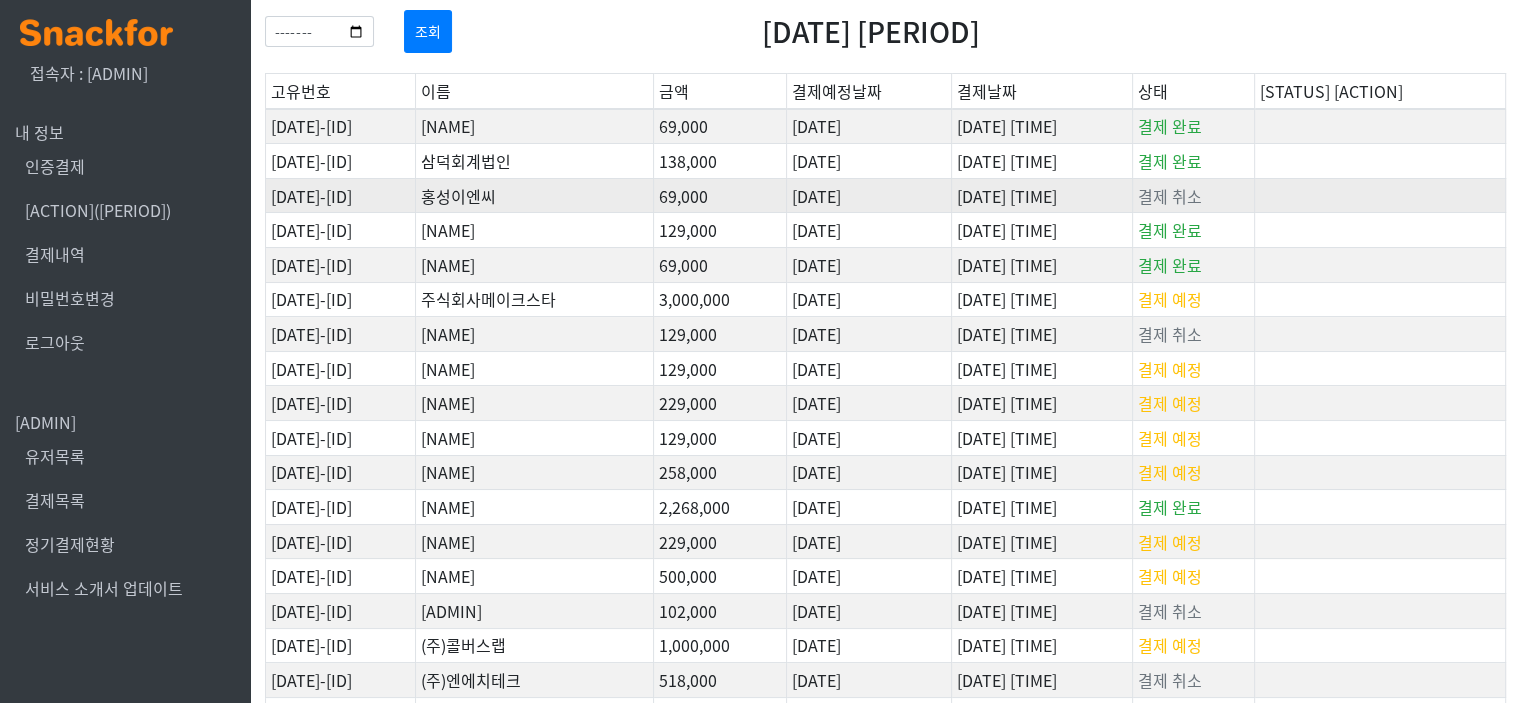 click on "[DATE]-[ID]" at bounding box center (341, 126) 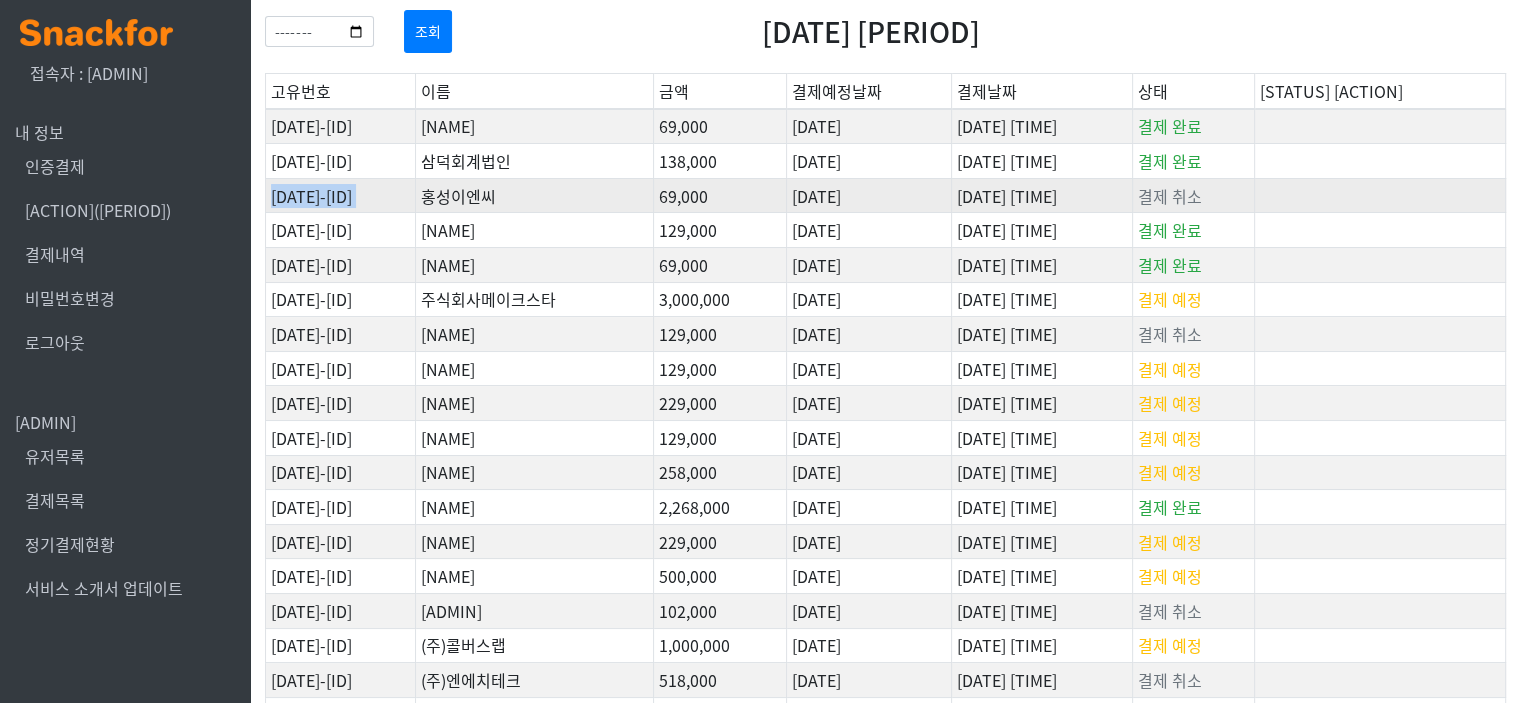 click on "20250702-HBZWED9K" at bounding box center [341, 126] 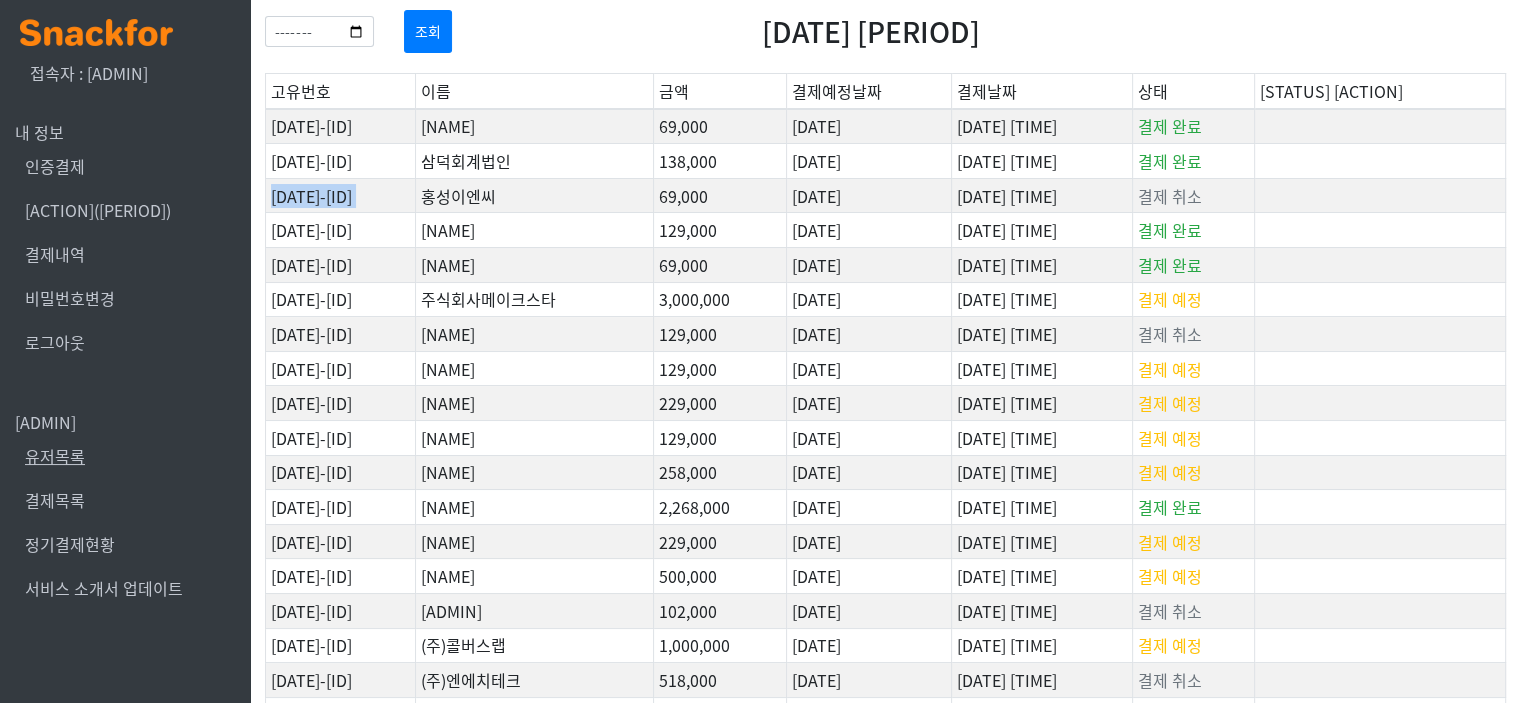 click on "유저목록" at bounding box center (55, 456) 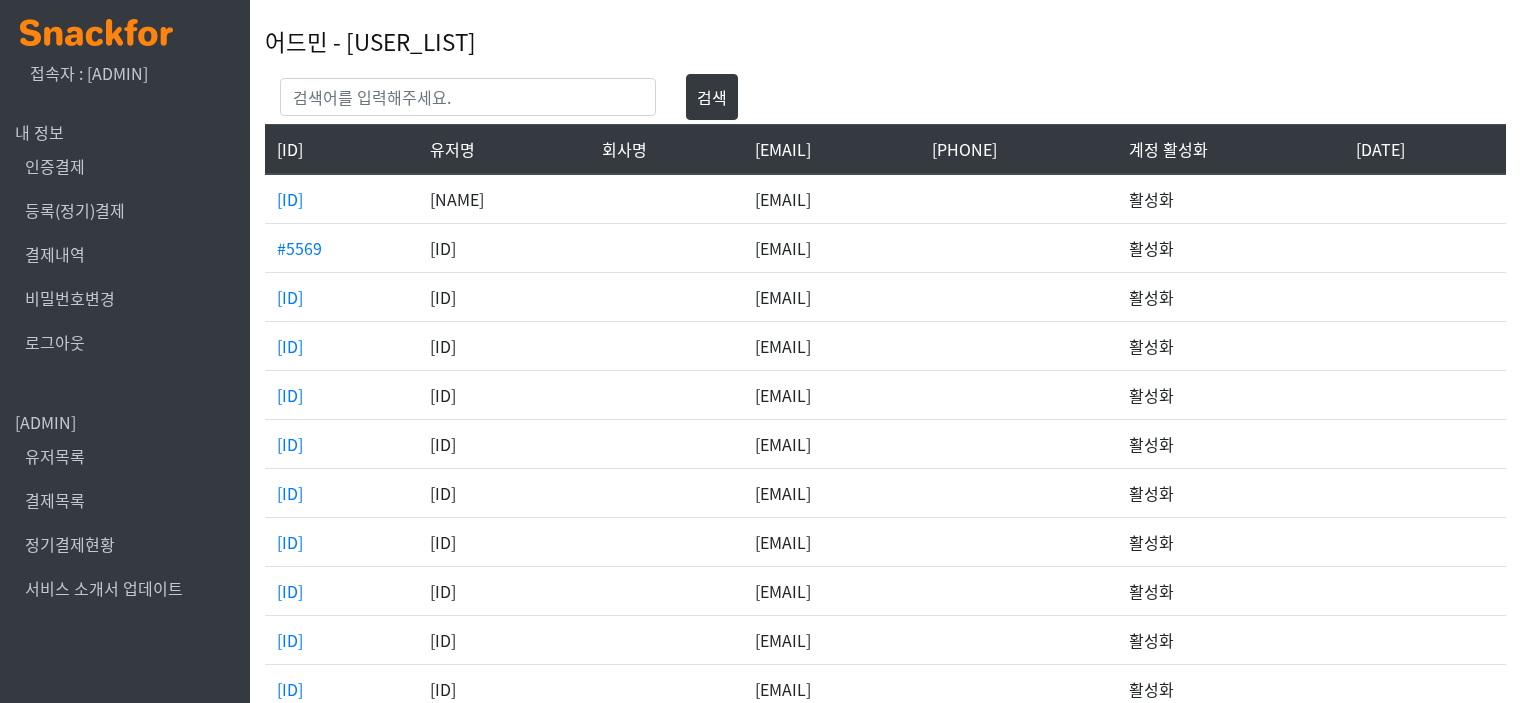 scroll, scrollTop: 0, scrollLeft: 0, axis: both 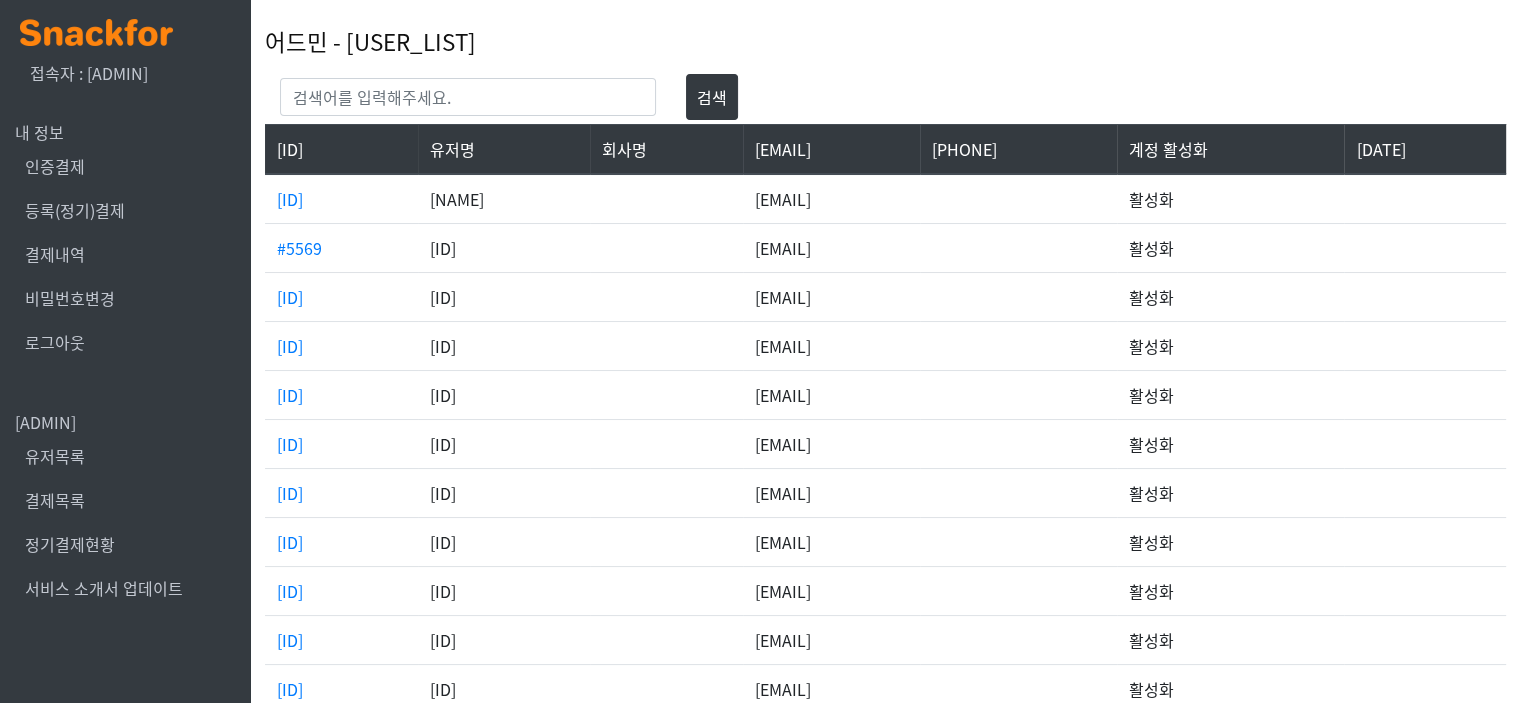 click on "결제목록" at bounding box center [55, 500] 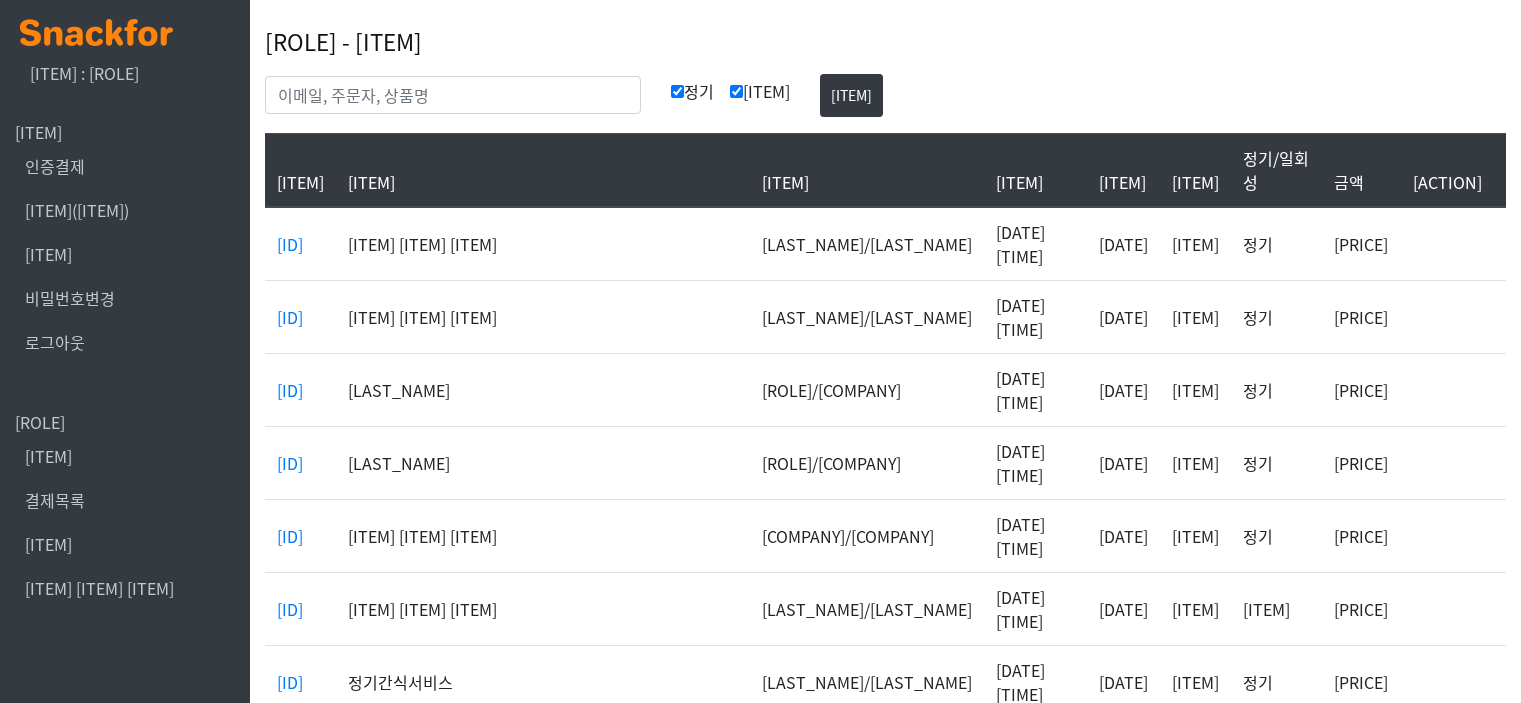 scroll, scrollTop: 0, scrollLeft: 0, axis: both 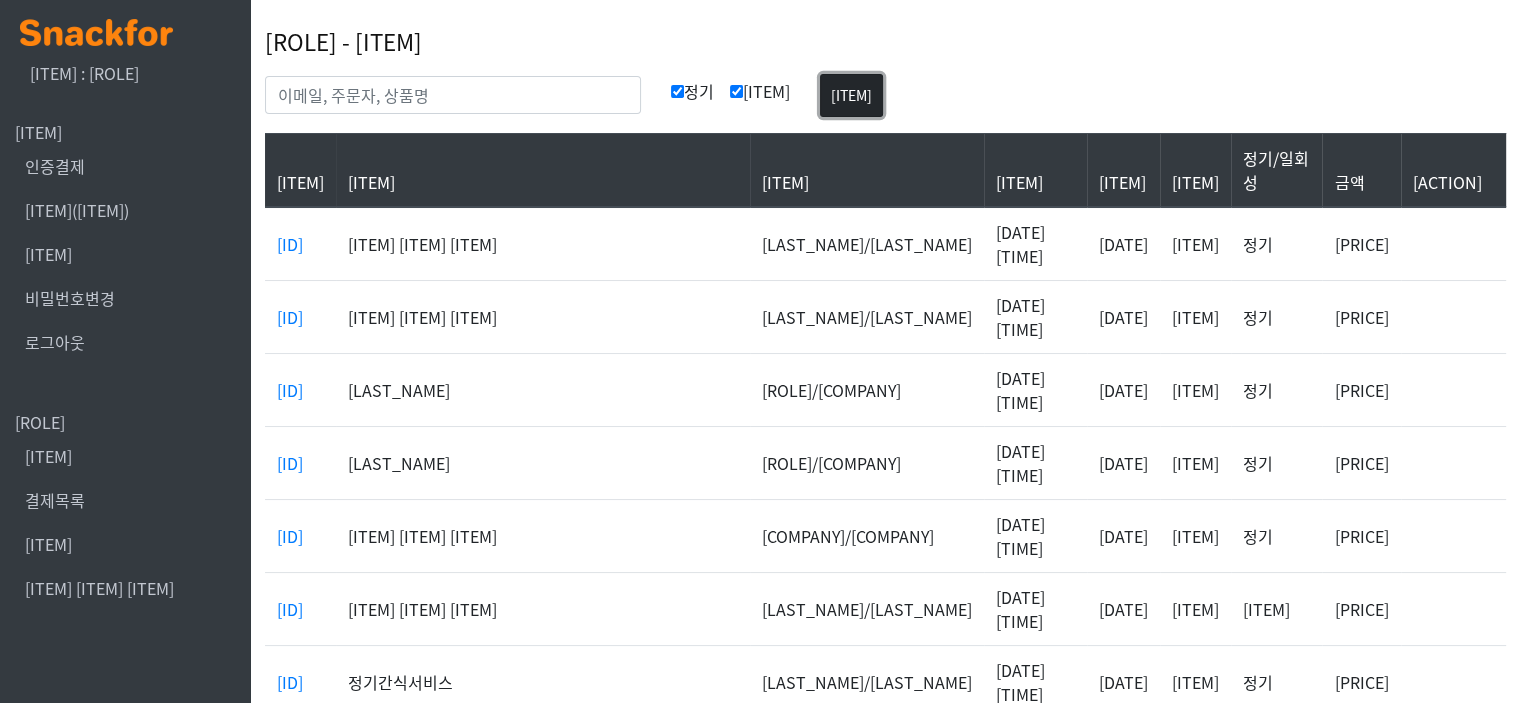 click on "검색" at bounding box center (851, 95) 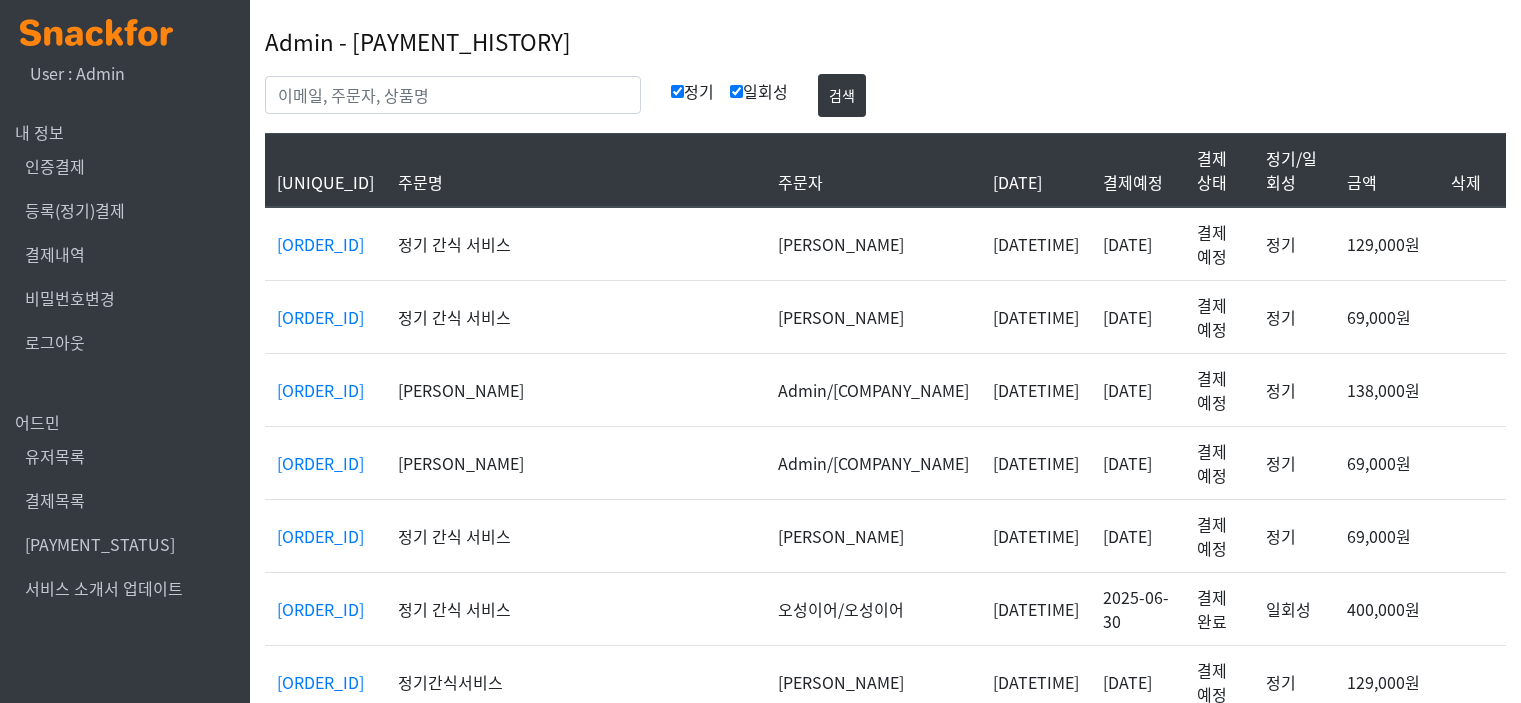 scroll, scrollTop: 0, scrollLeft: 0, axis: both 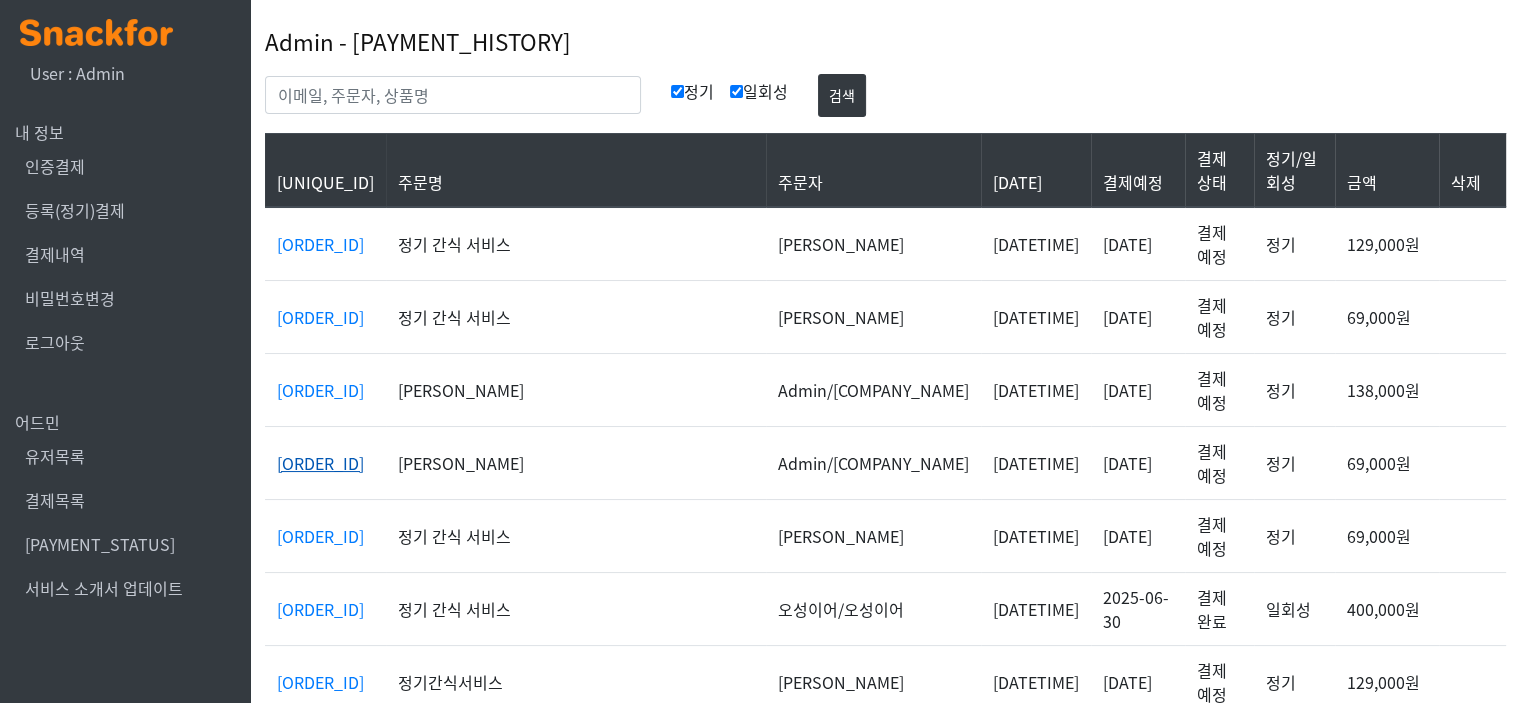 click on "[ORDER_ID]" at bounding box center [320, 463] 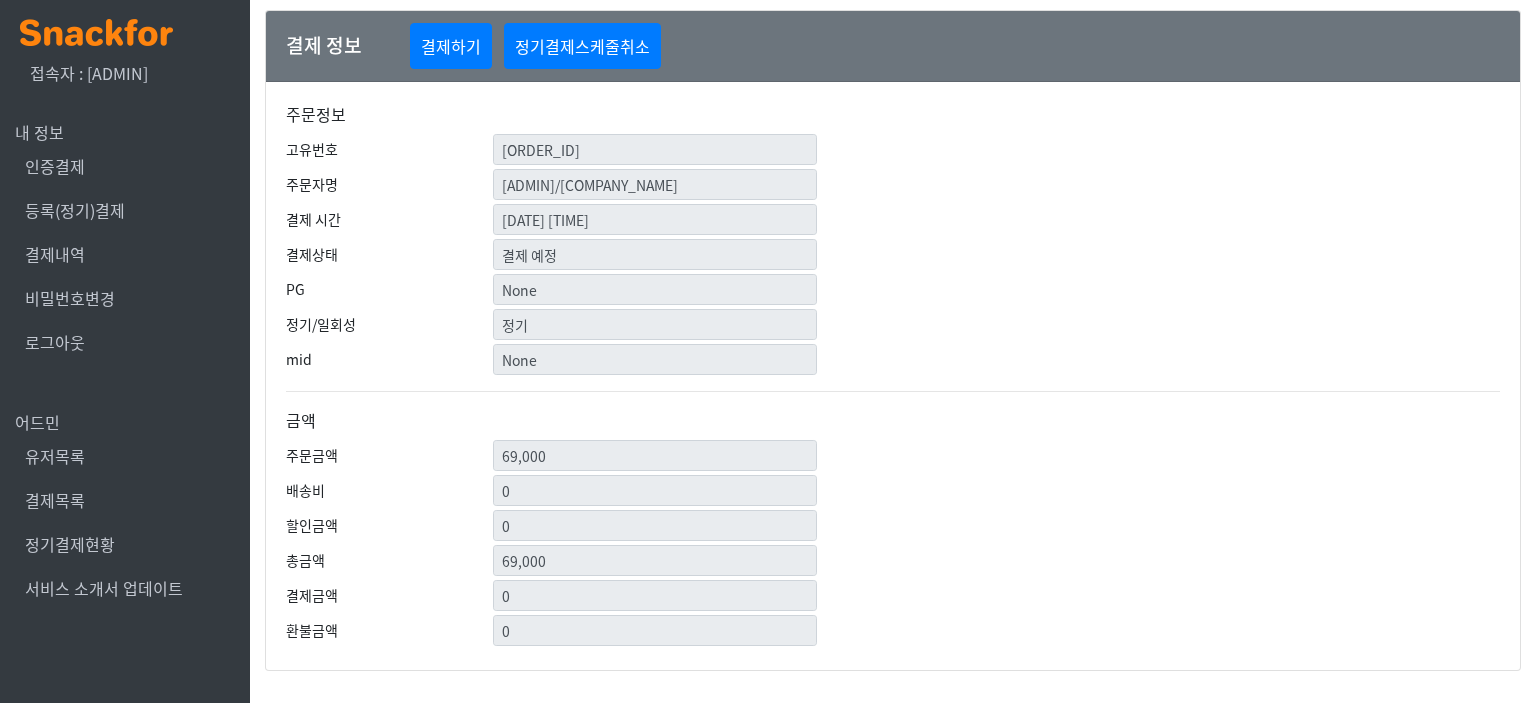 scroll, scrollTop: 0, scrollLeft: 0, axis: both 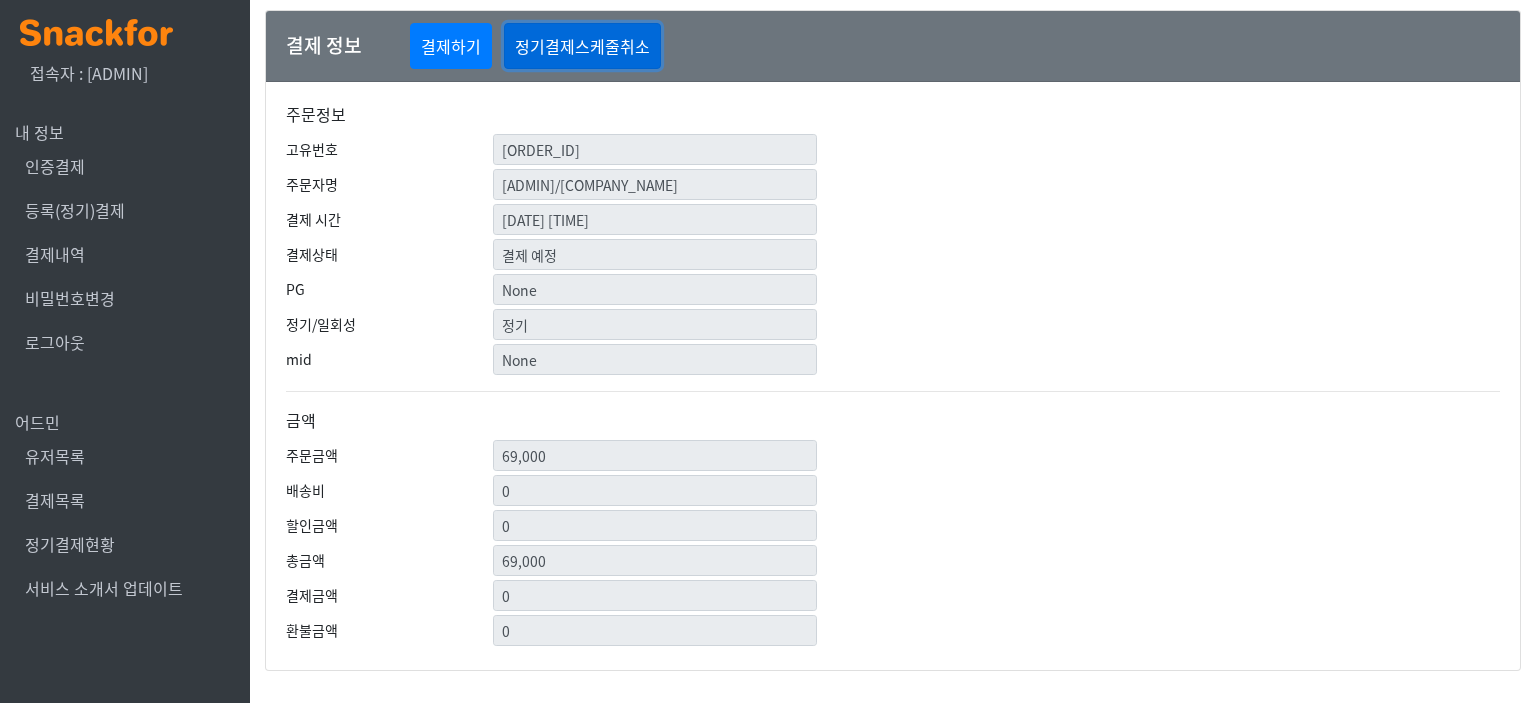 click on "정기결제스케줄취소" at bounding box center [582, 46] 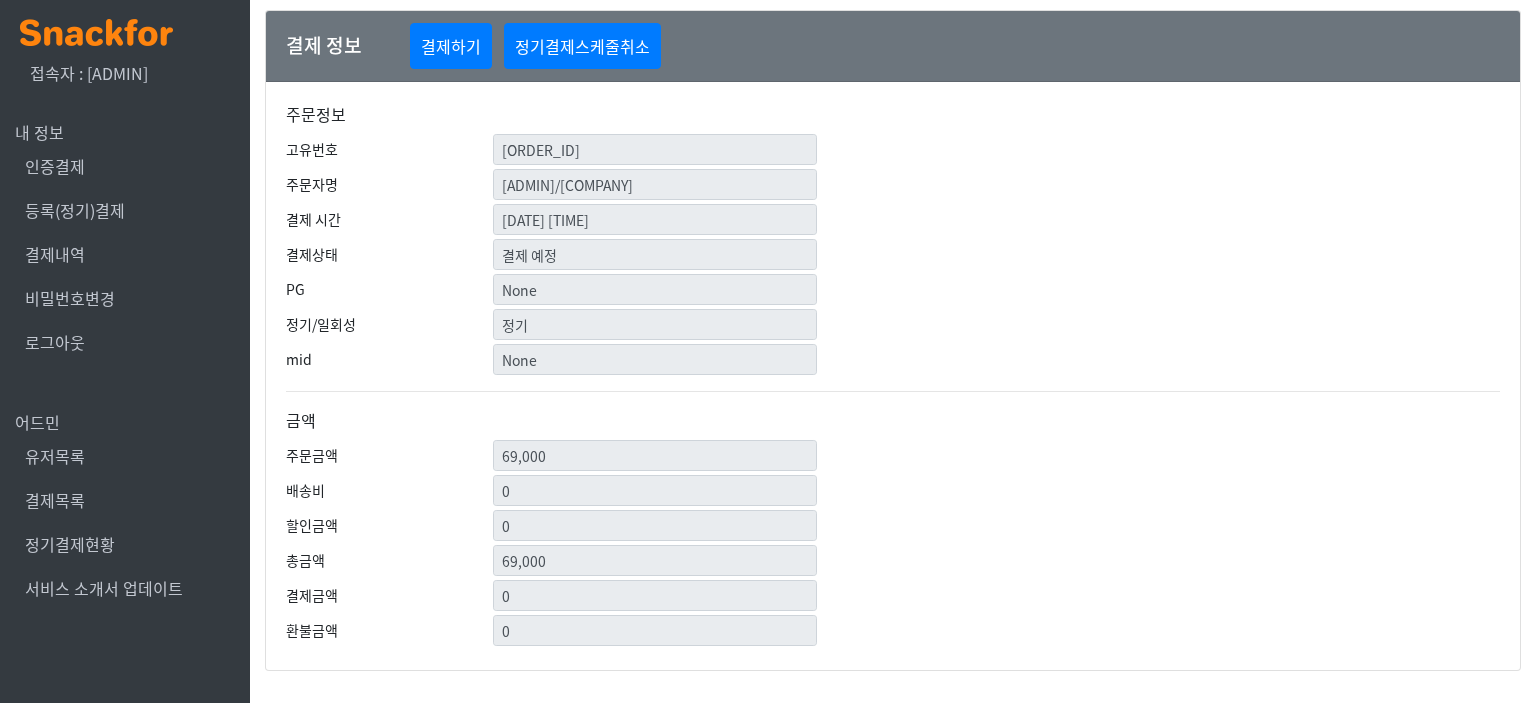 scroll, scrollTop: 0, scrollLeft: 0, axis: both 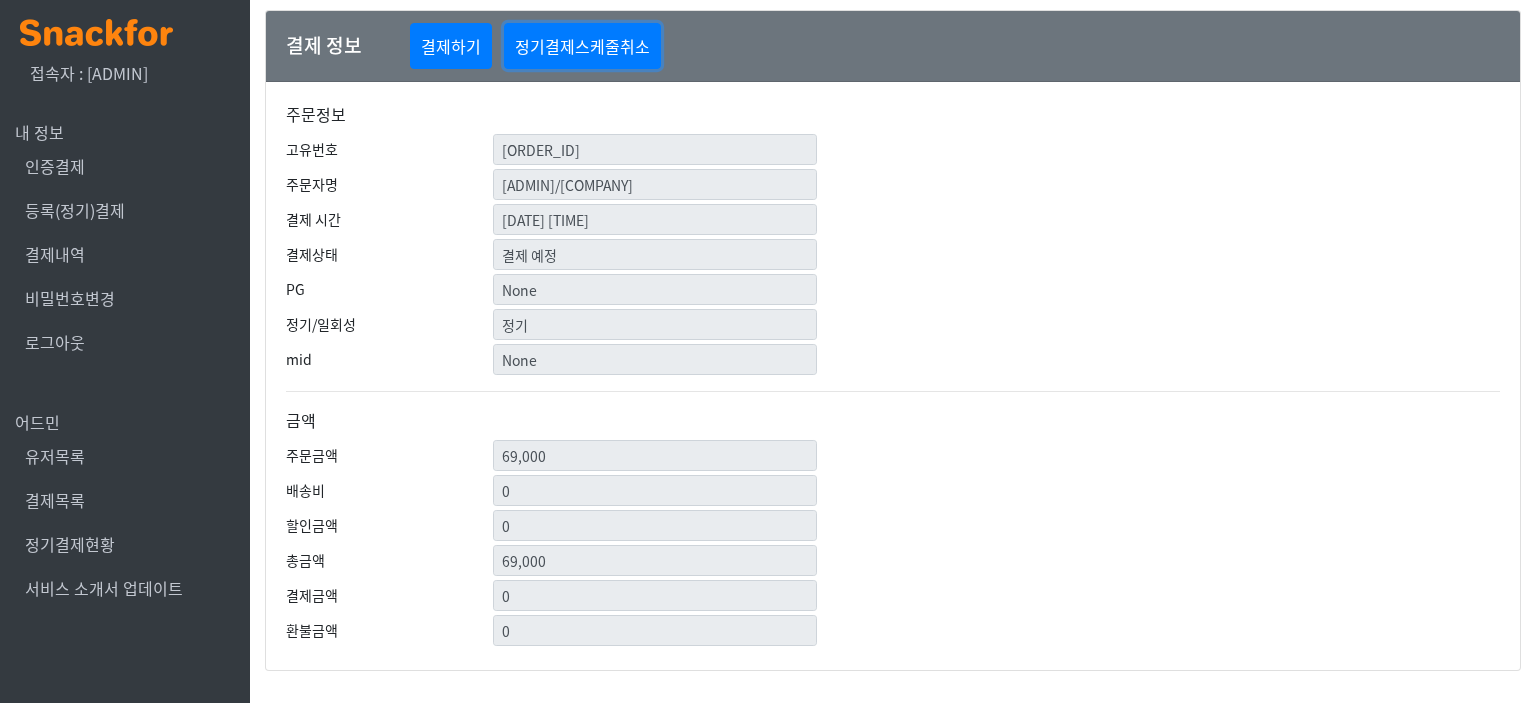 click on "정기결제스케줄취소" at bounding box center (582, 46) 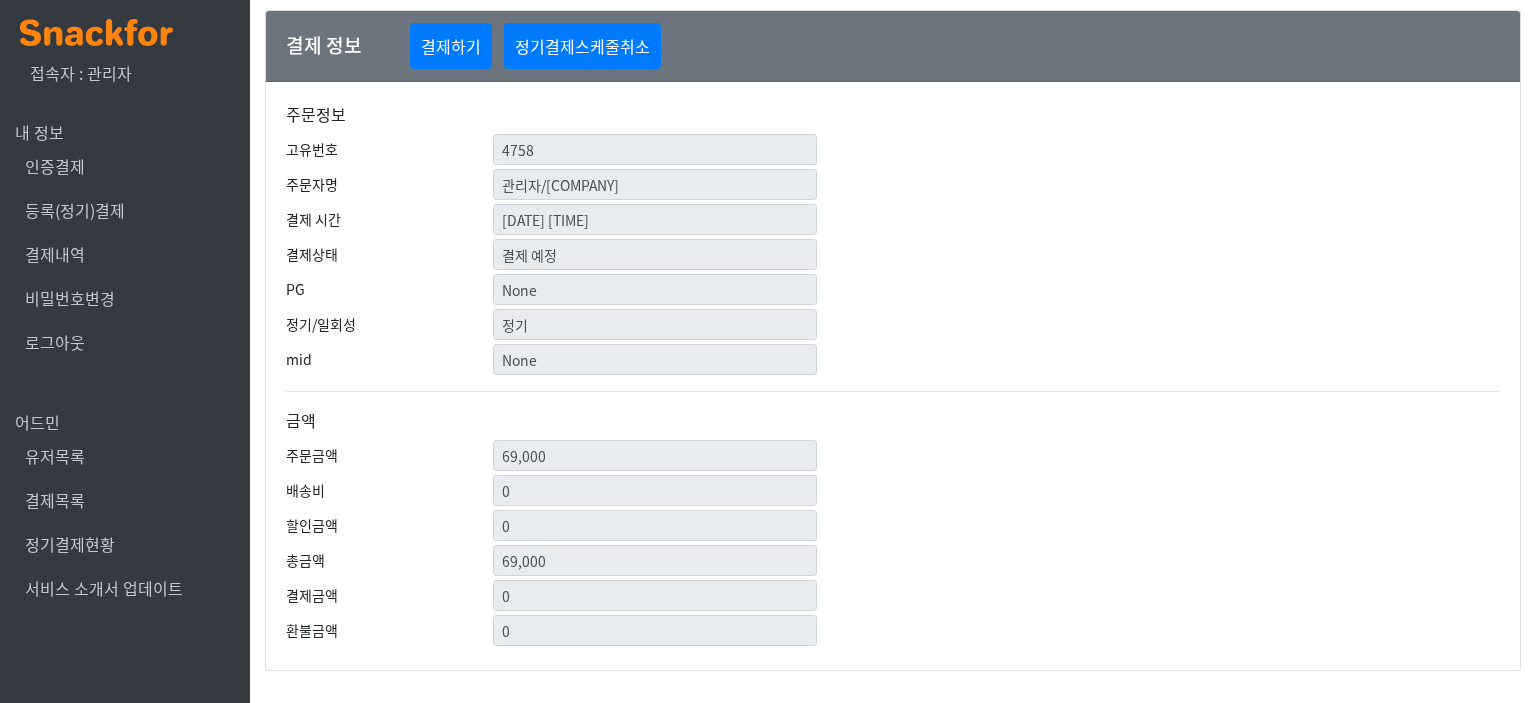 scroll, scrollTop: 0, scrollLeft: 0, axis: both 